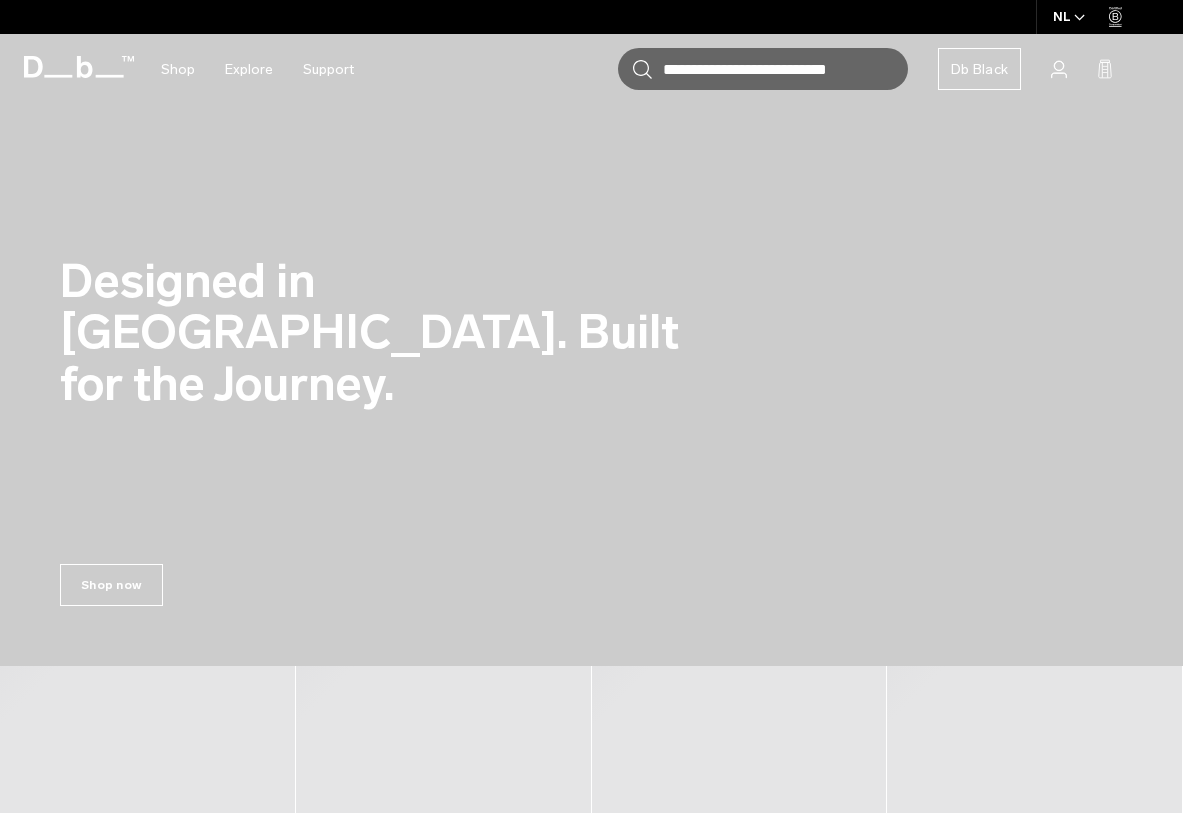 scroll, scrollTop: 0, scrollLeft: 0, axis: both 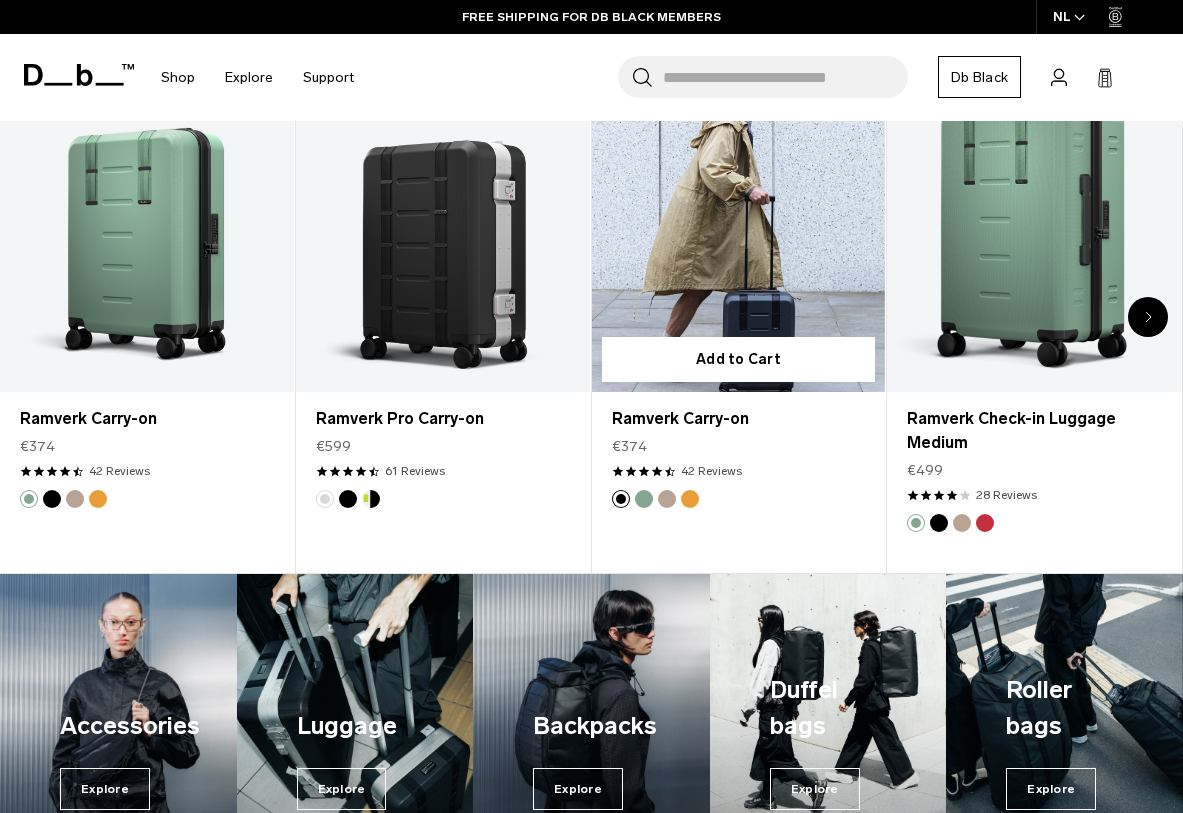click on "4.5 star rating      42 Reviews" at bounding box center [739, 471] 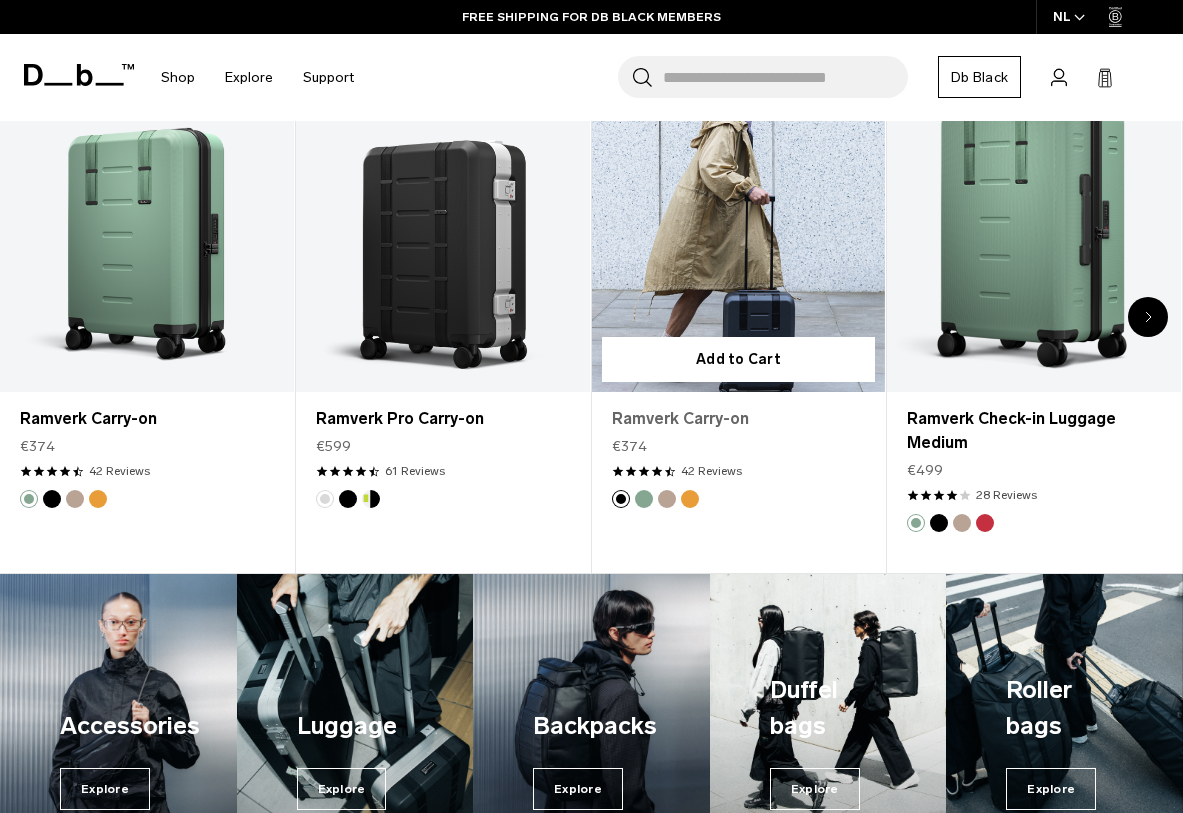 click on "Ramverk Carry-on" at bounding box center [739, 419] 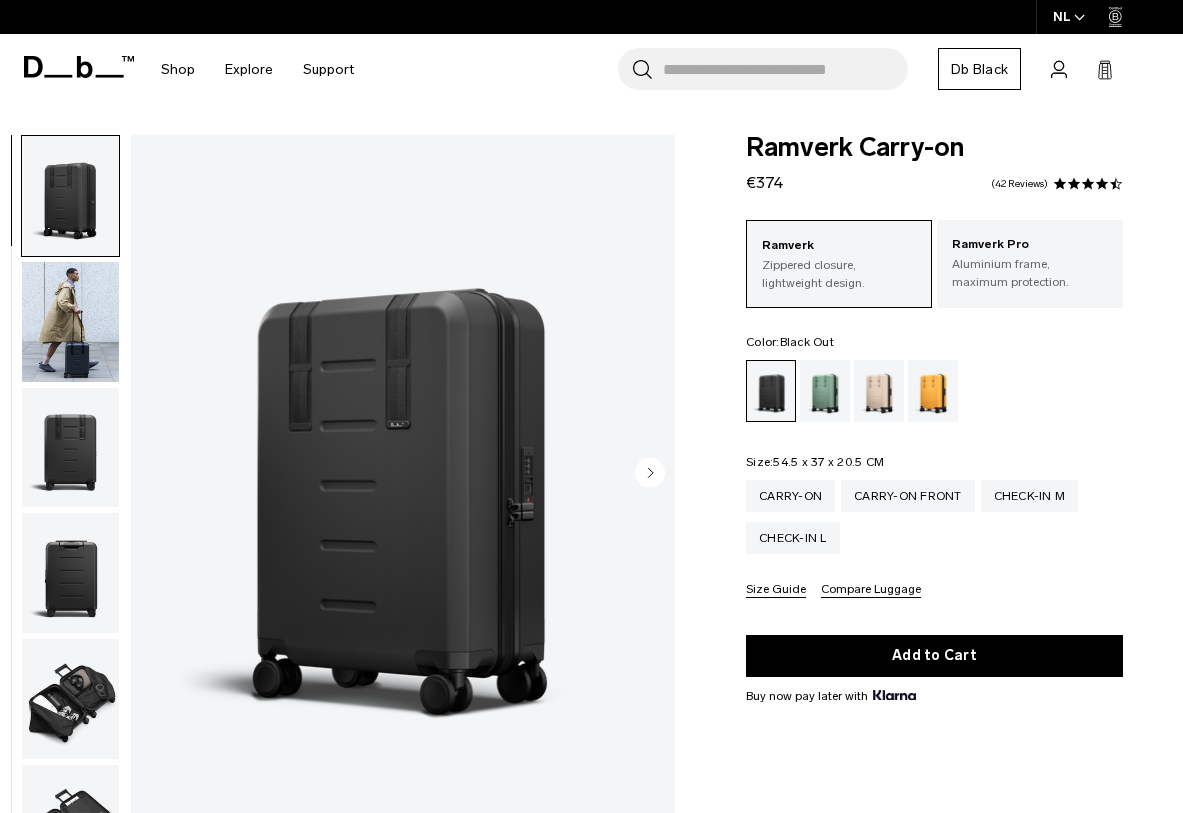 scroll, scrollTop: 0, scrollLeft: 0, axis: both 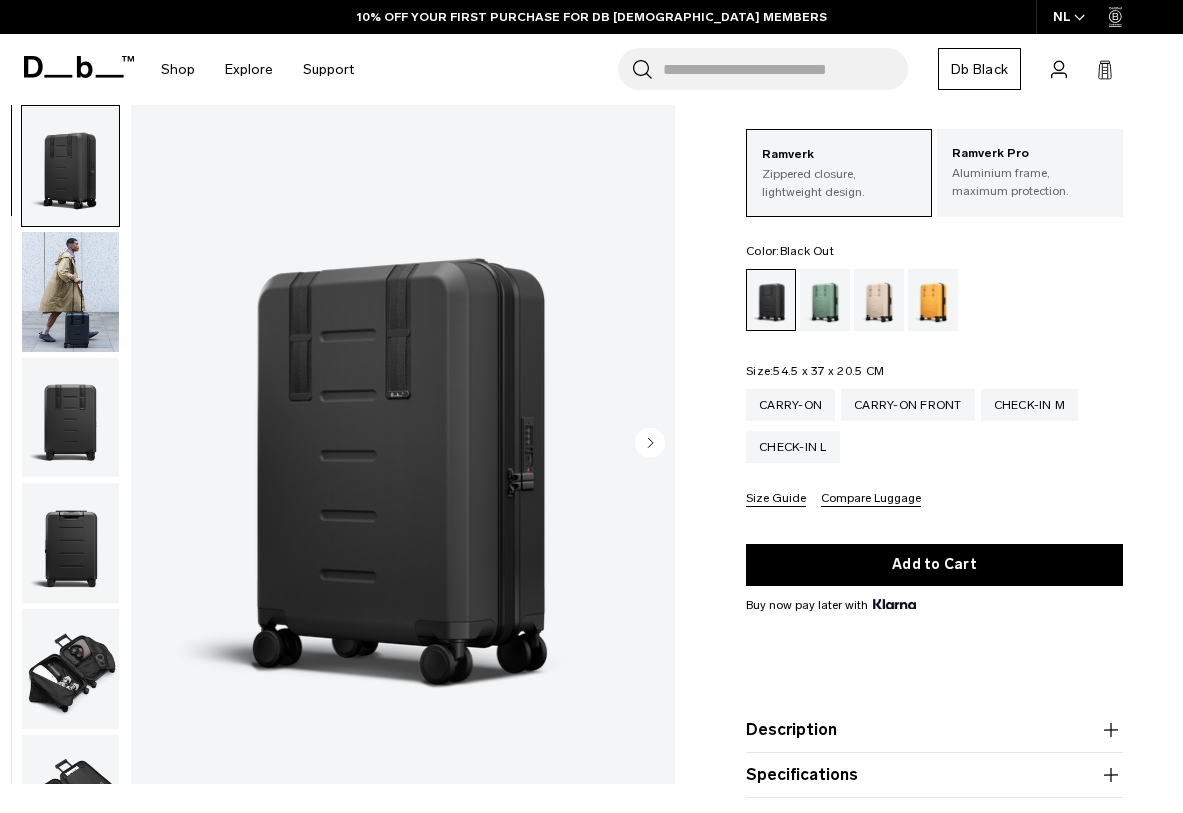 click 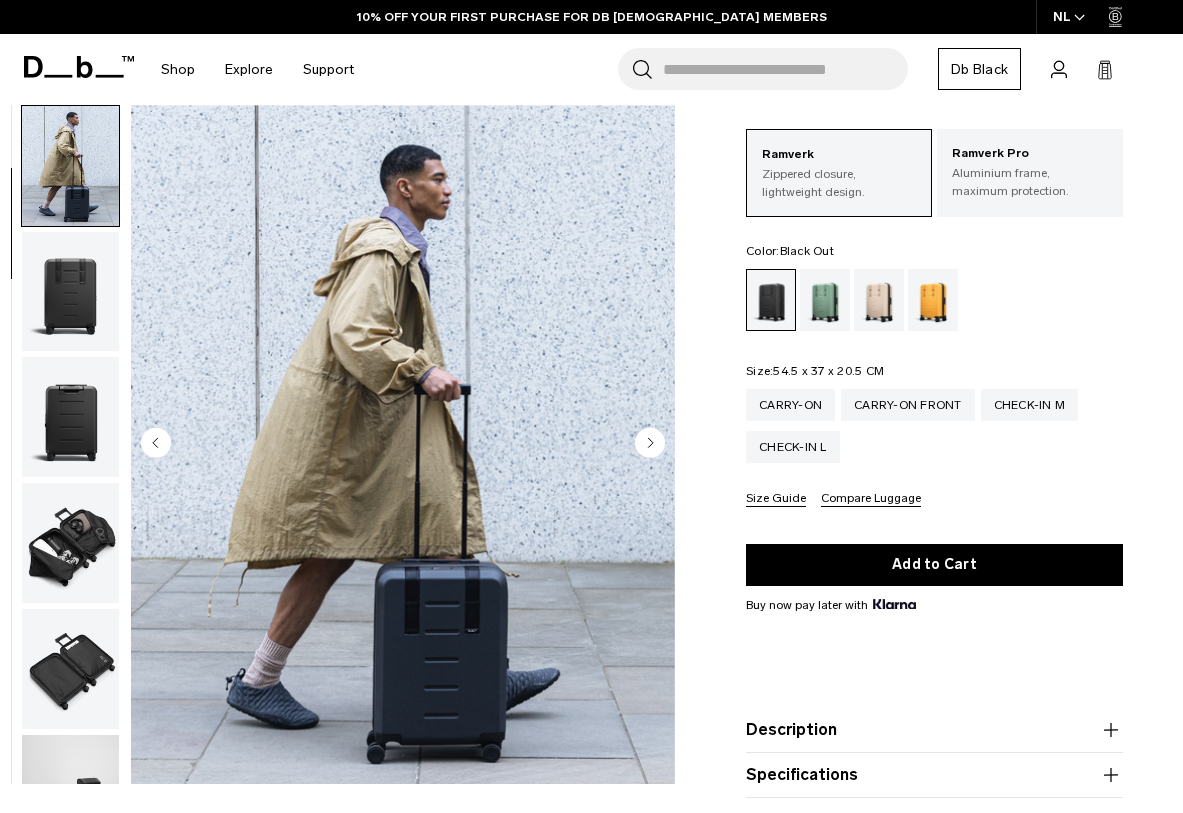 click 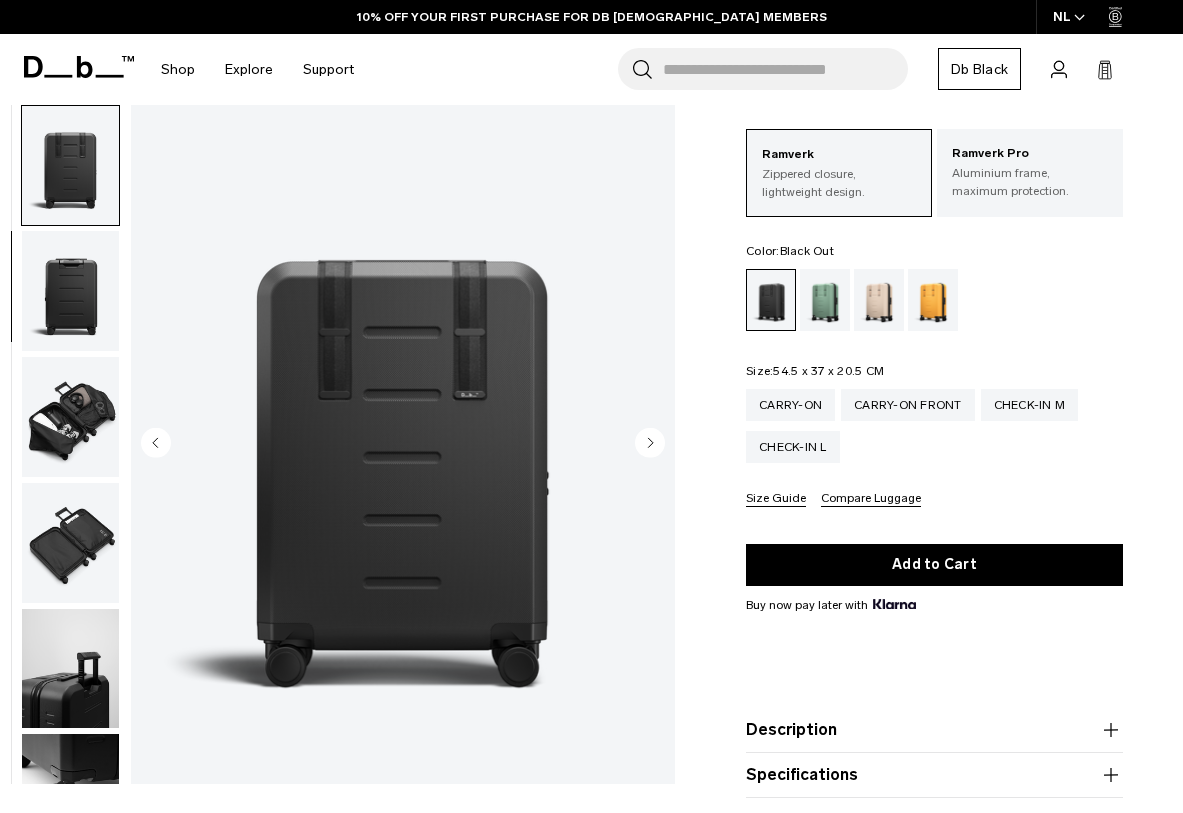 click 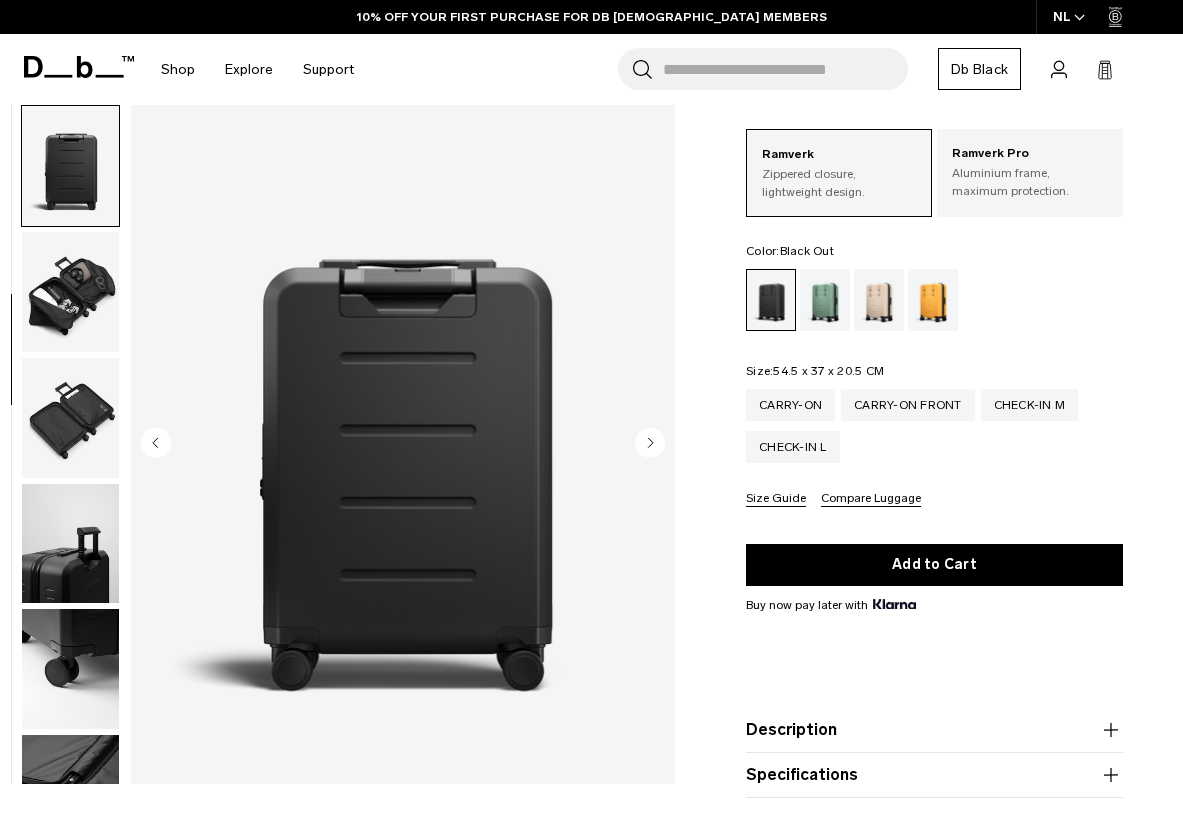 click 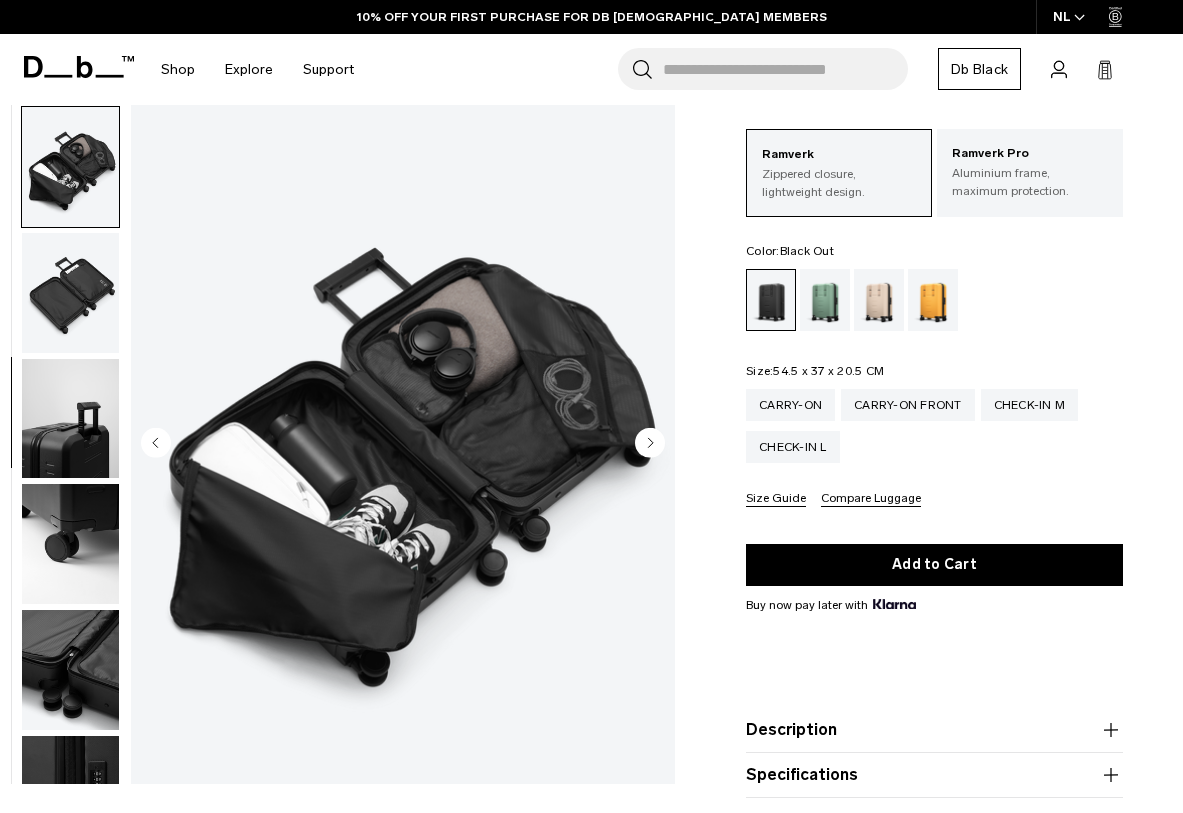 scroll, scrollTop: 503, scrollLeft: 0, axis: vertical 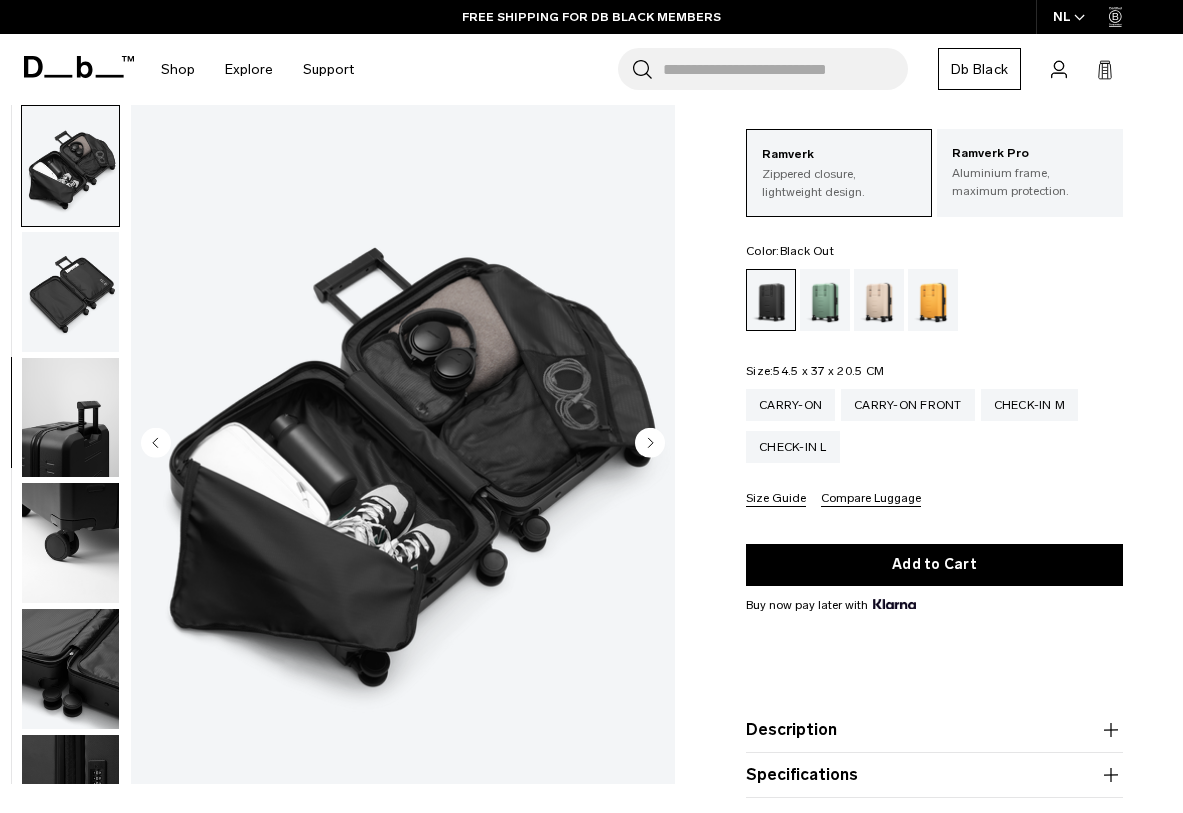 click 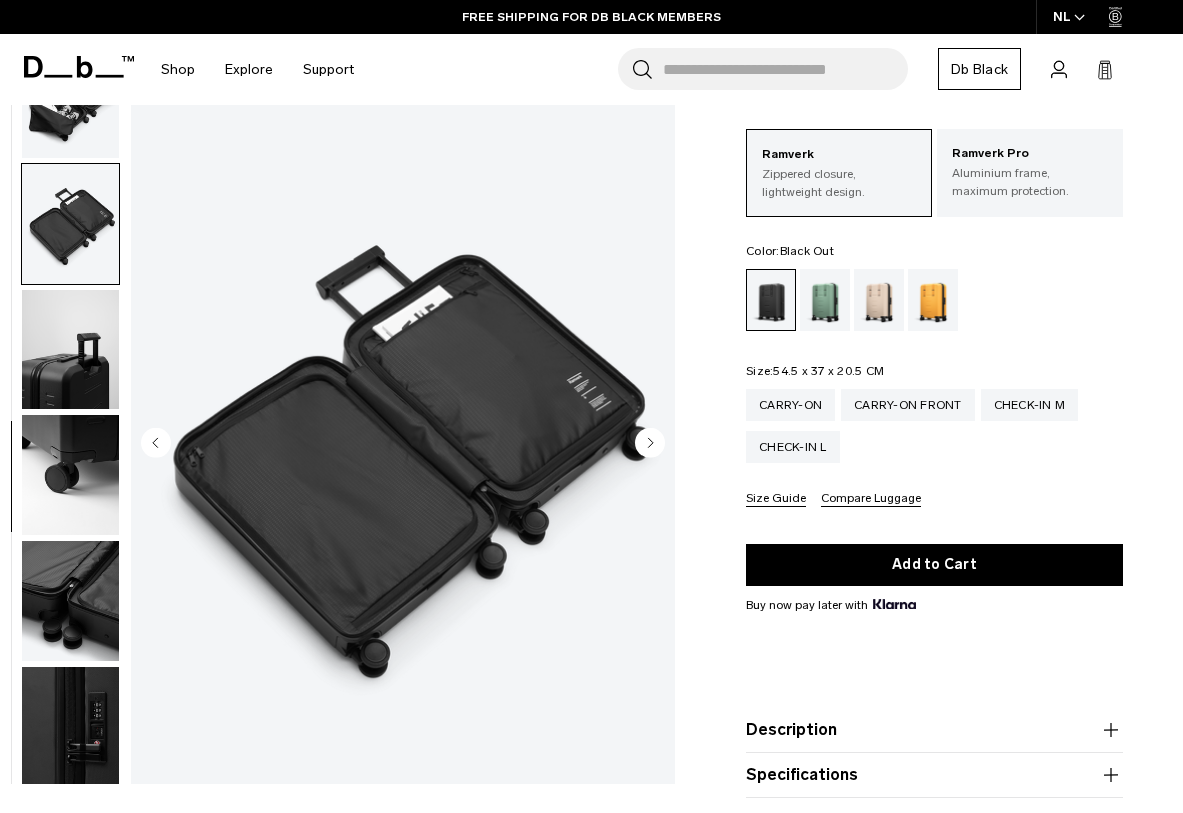 scroll, scrollTop: 575, scrollLeft: 0, axis: vertical 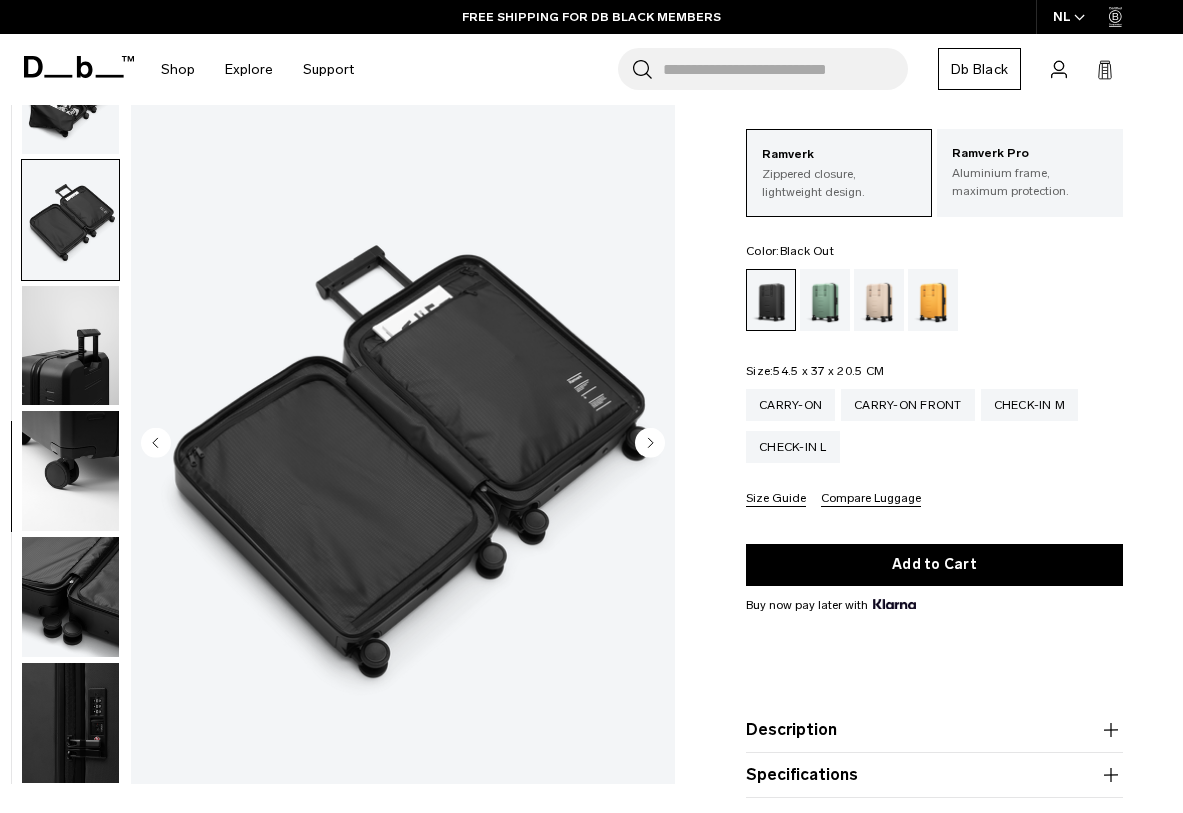 click 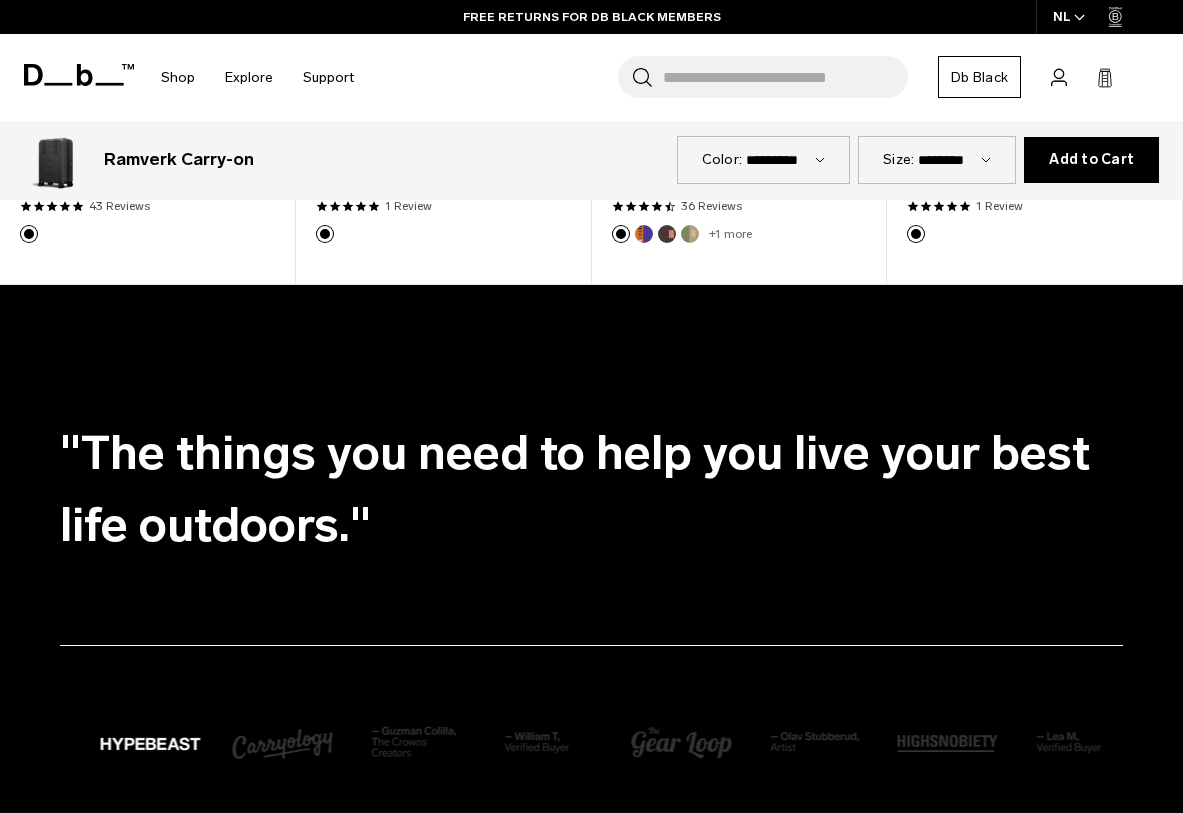 scroll, scrollTop: 3761, scrollLeft: 0, axis: vertical 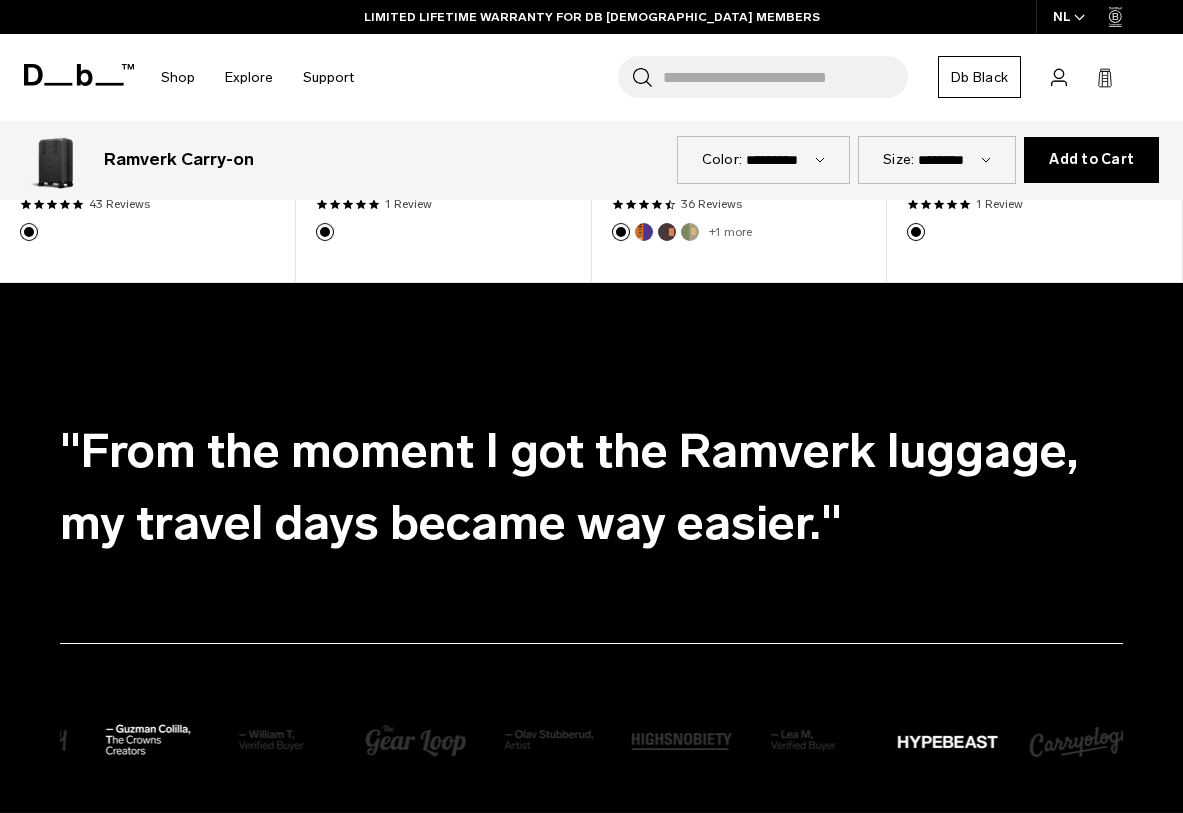 click at bounding box center [-1249, 745] 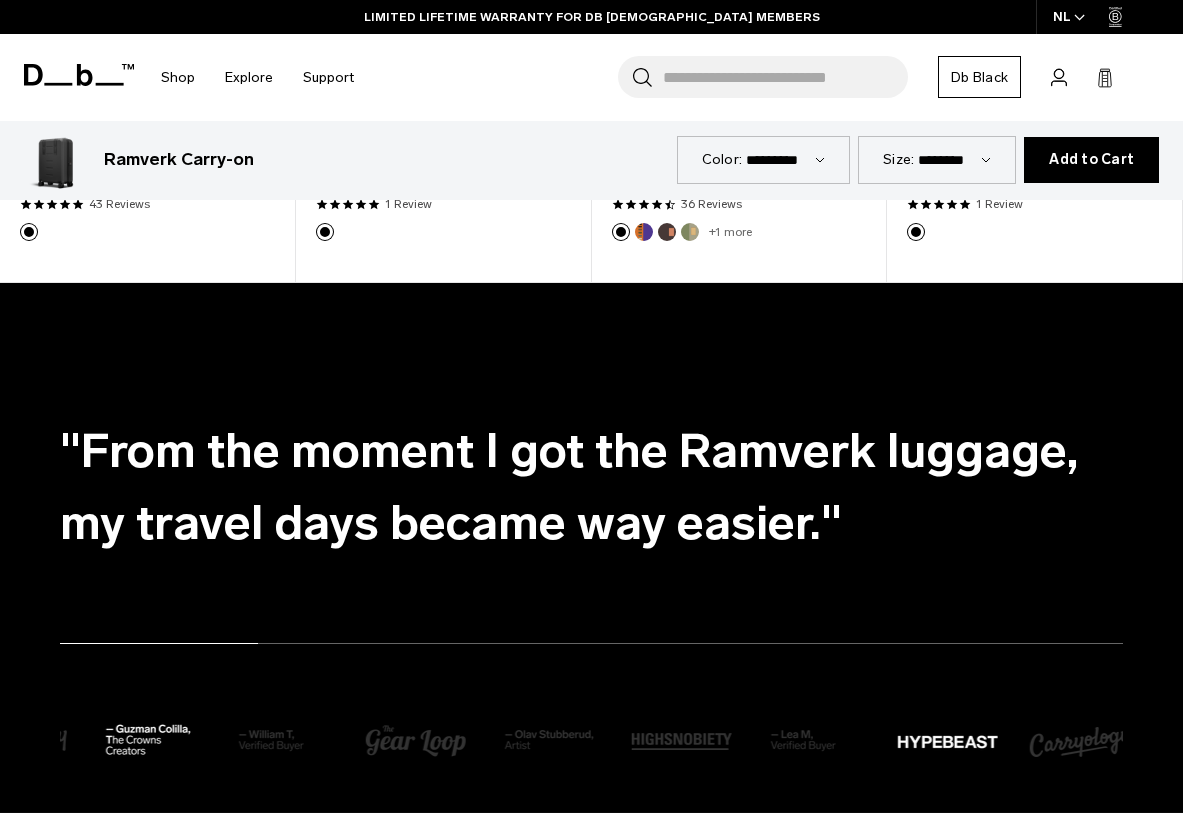 click at bounding box center [1080, 742] 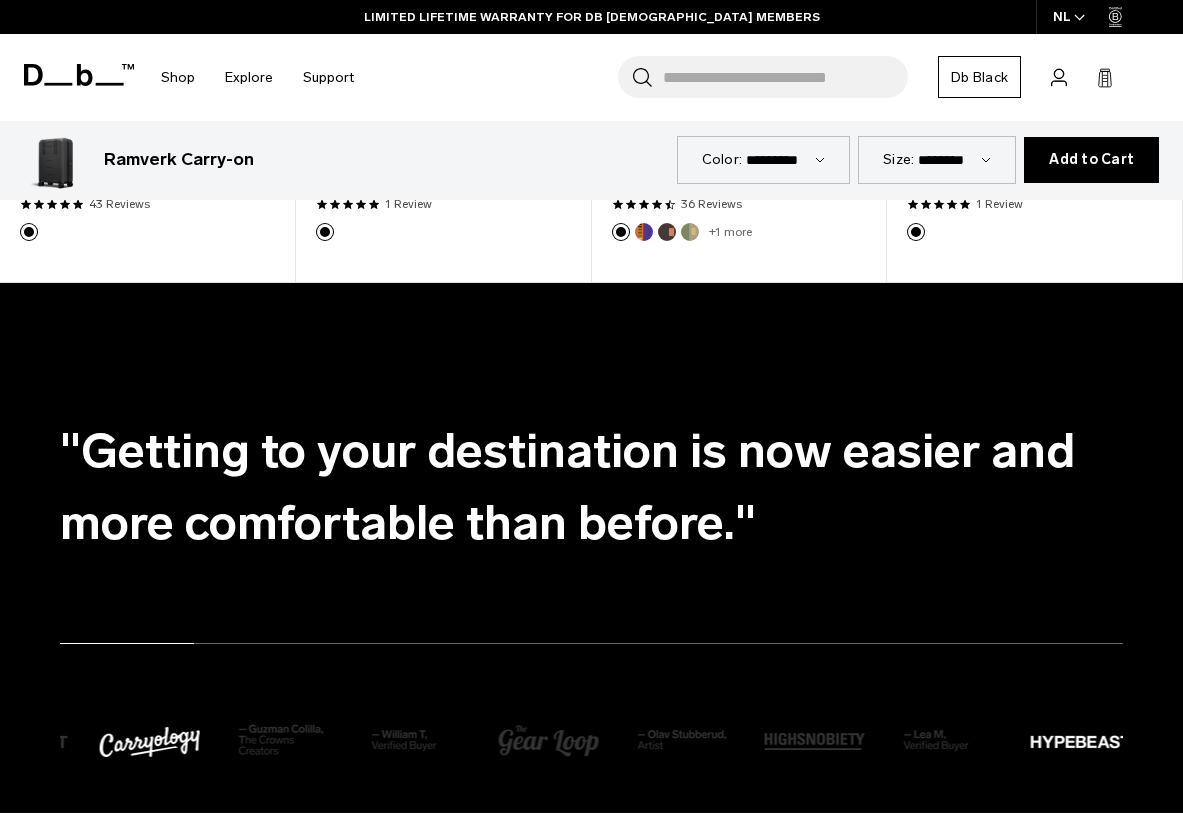 click at bounding box center (1080, 742) 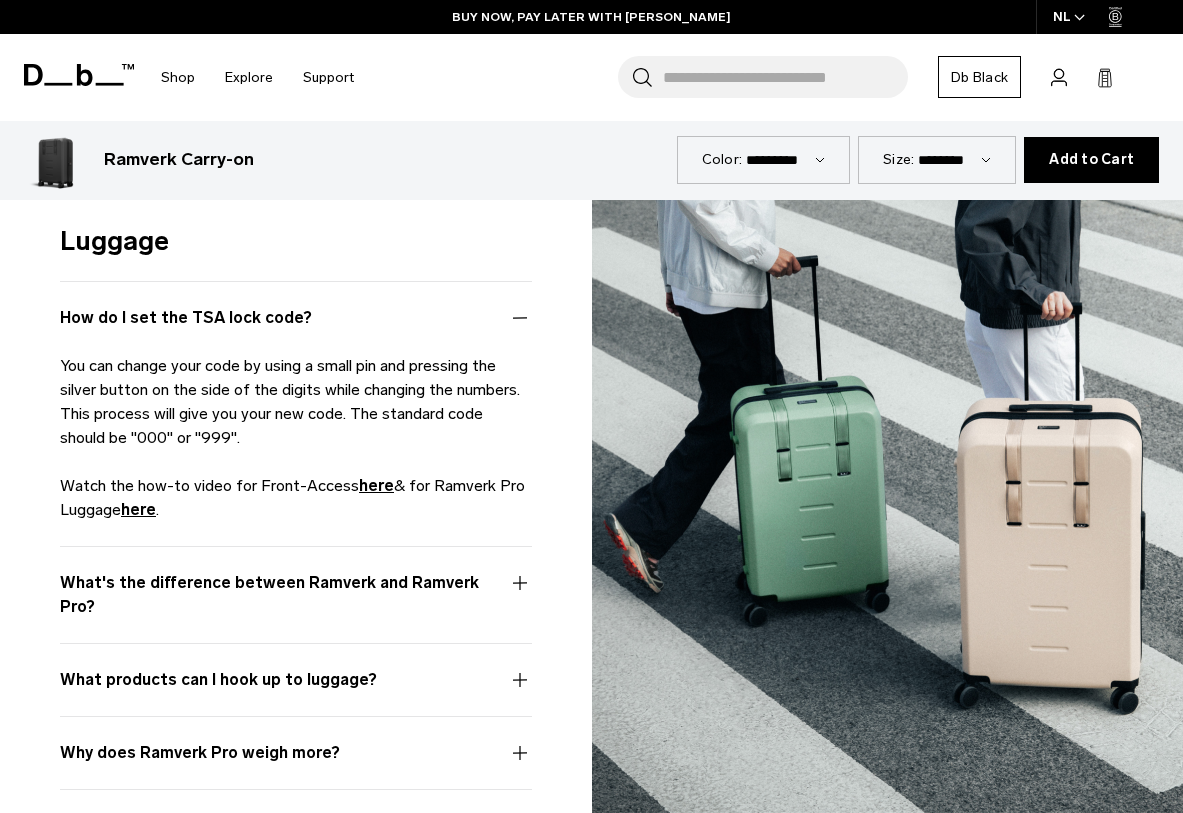scroll, scrollTop: 4737, scrollLeft: 0, axis: vertical 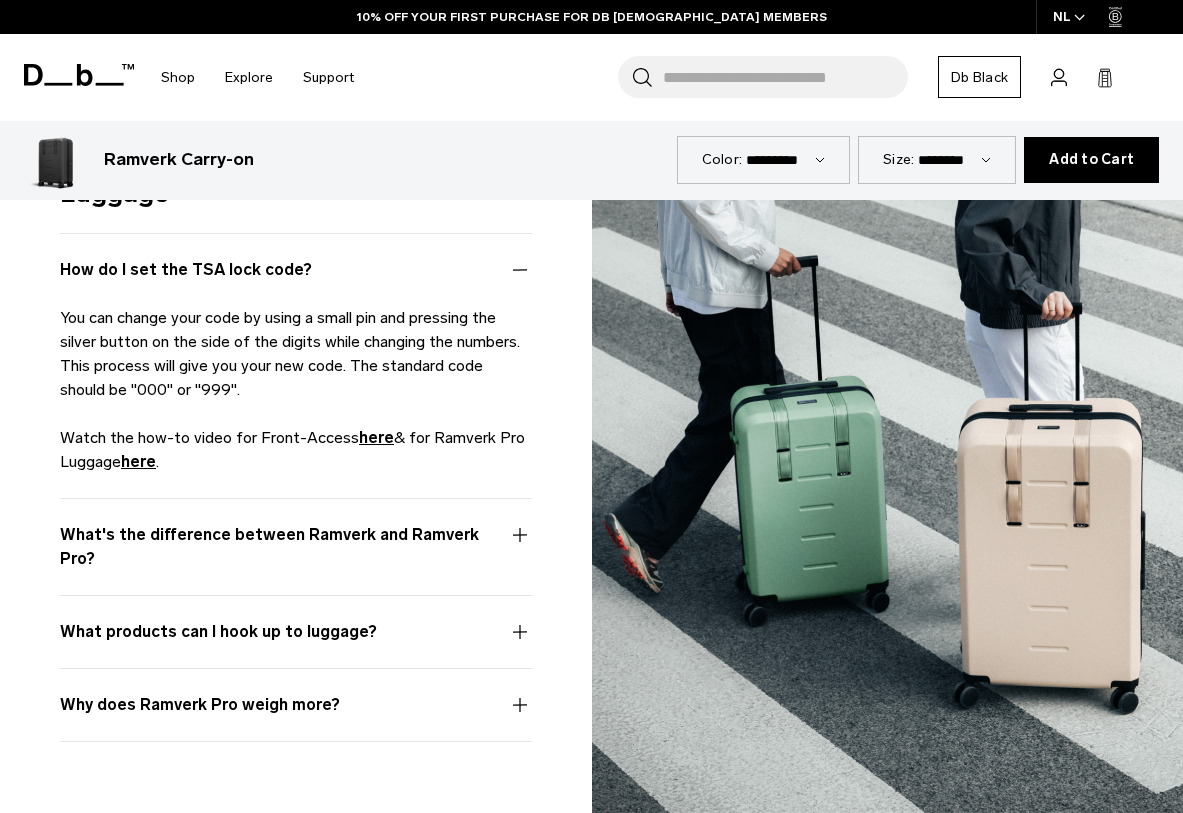 click on "What's the difference between Ramverk and Ramverk Pro?" at bounding box center [296, 559] 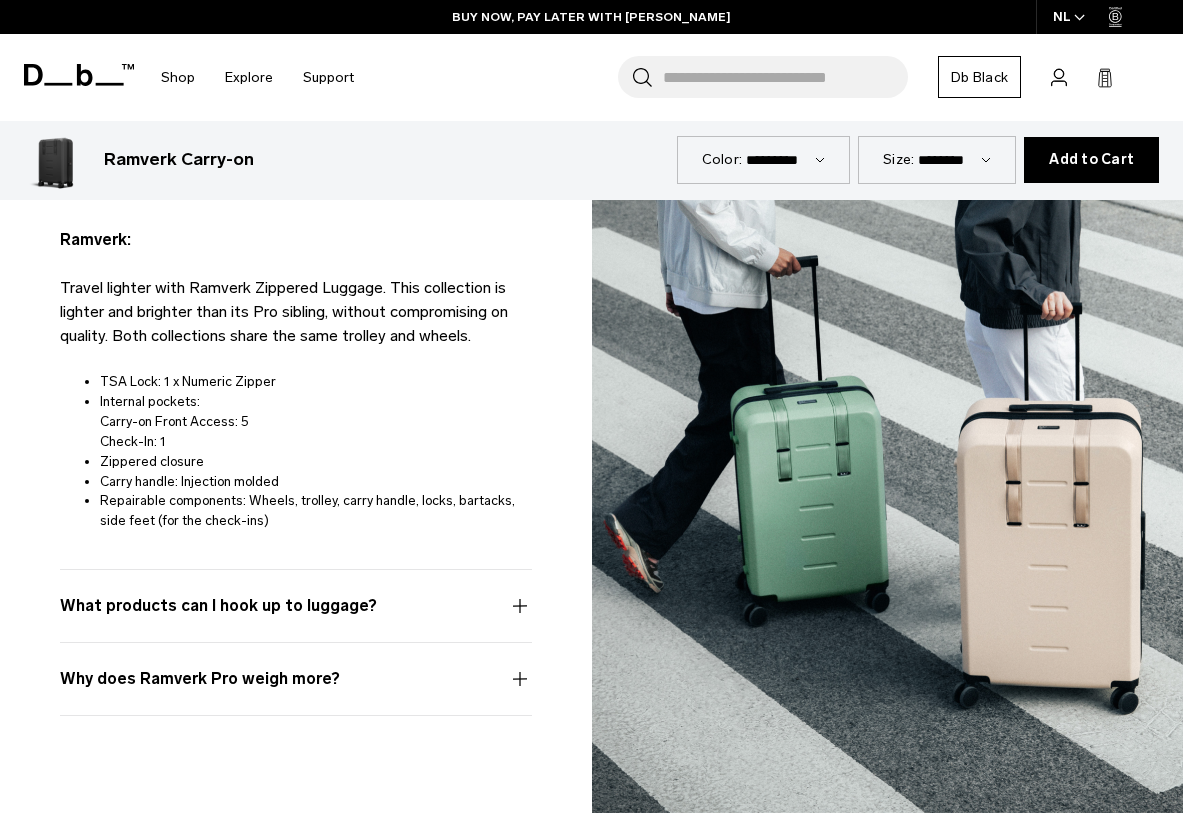 scroll, scrollTop: 5420, scrollLeft: 0, axis: vertical 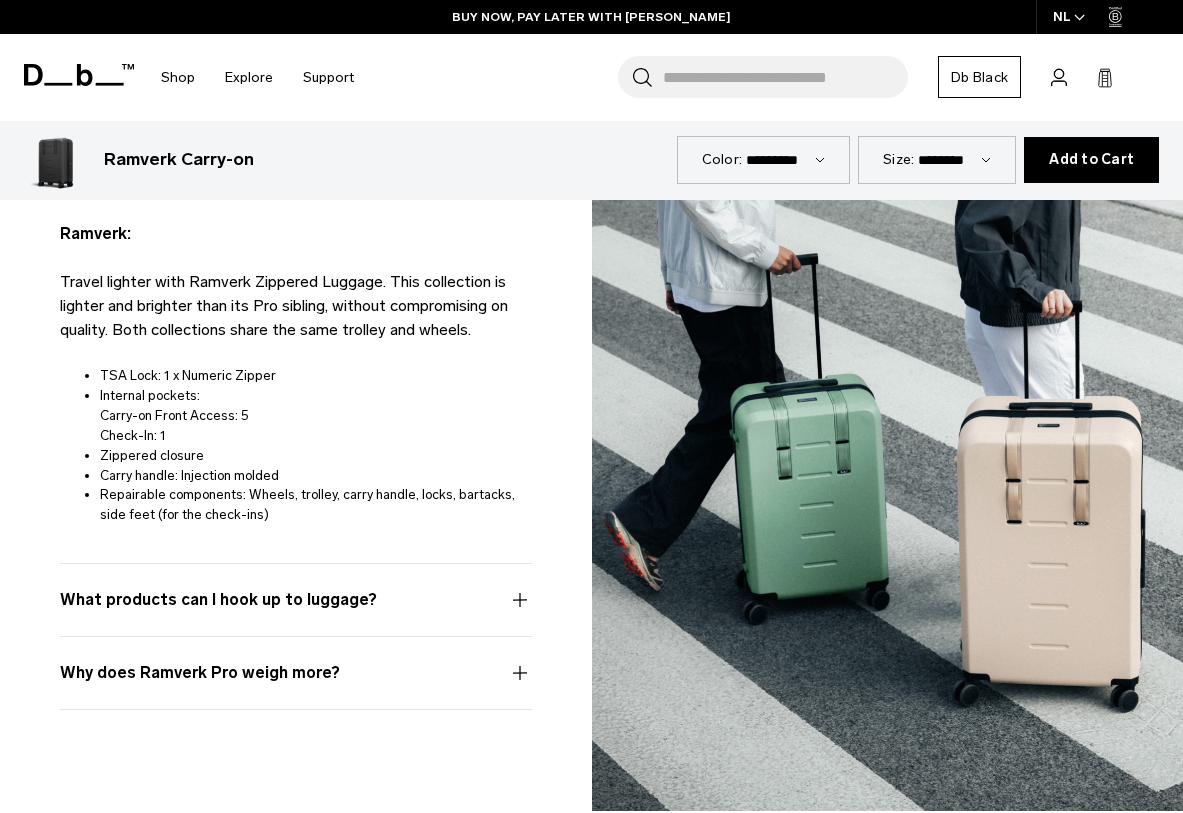 click on "What products can I hook up to luggage?" at bounding box center (296, 612) 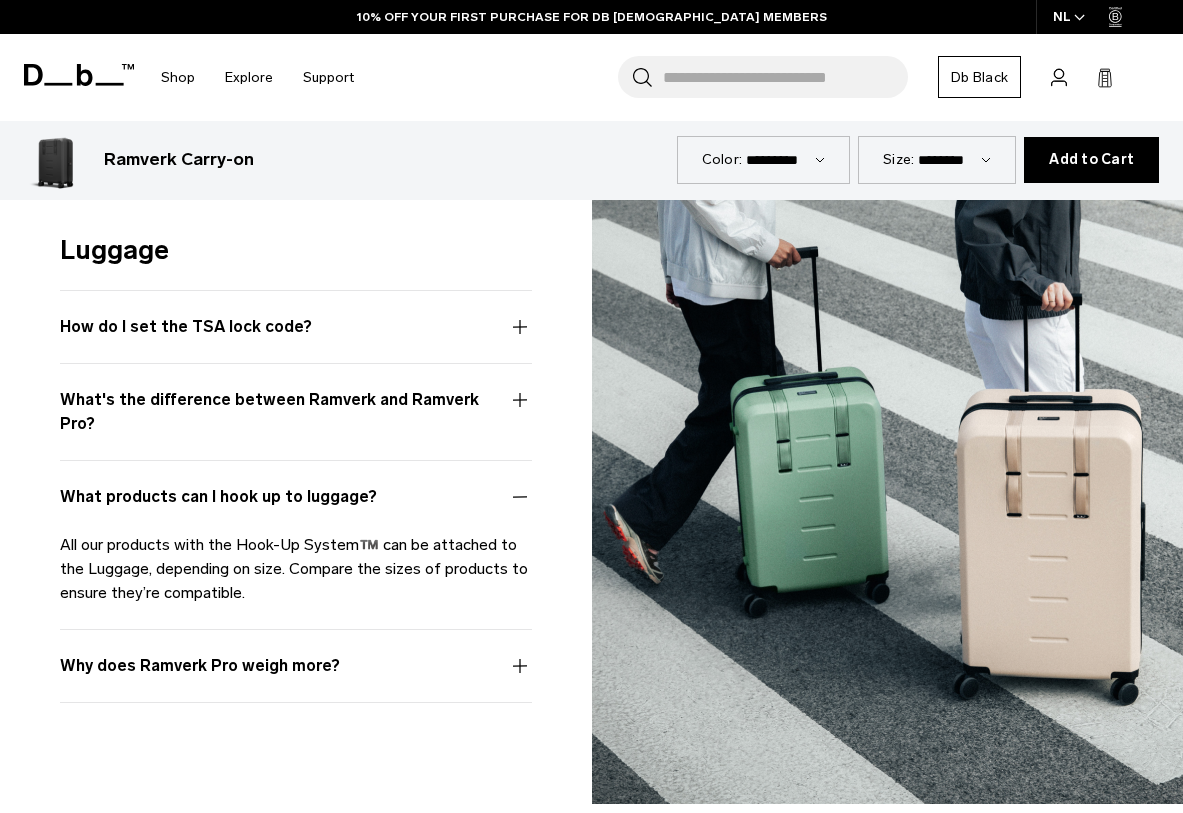 scroll, scrollTop: 4696, scrollLeft: 0, axis: vertical 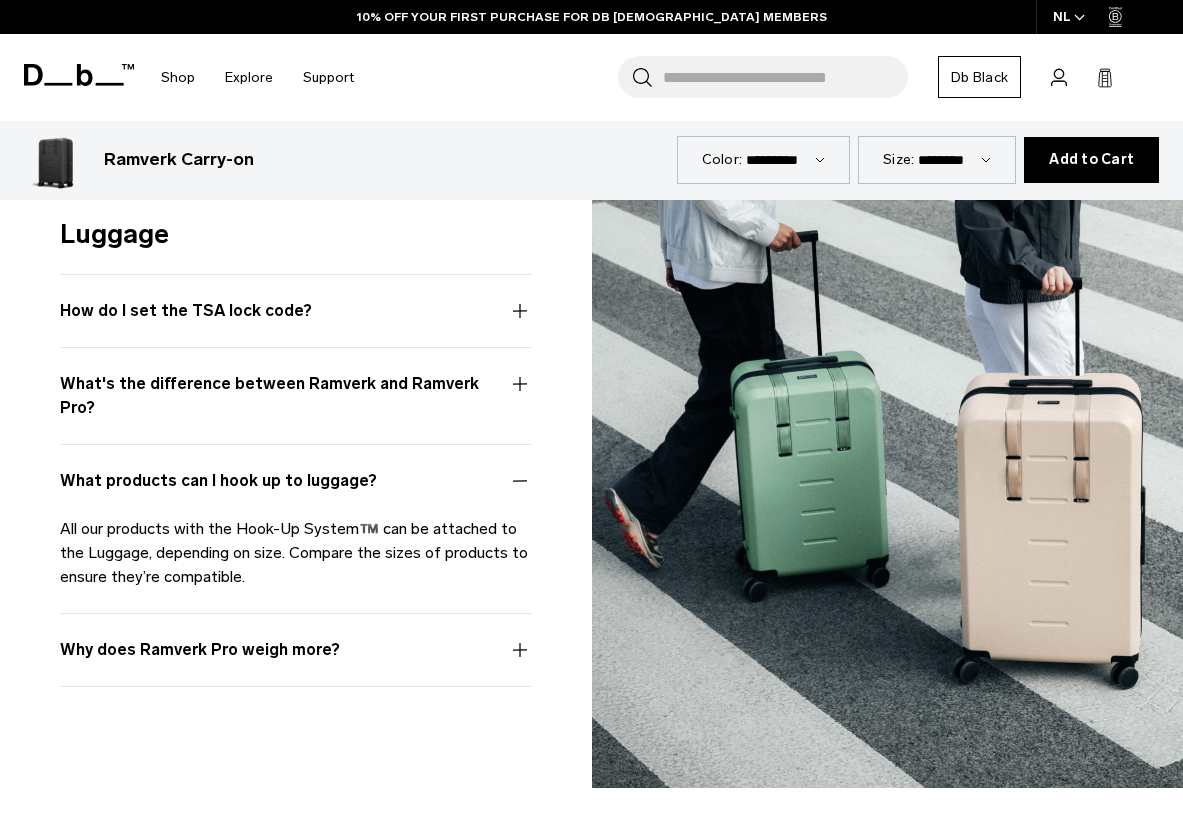 click on "Why does Ramverk Pro weigh more?" at bounding box center [296, 662] 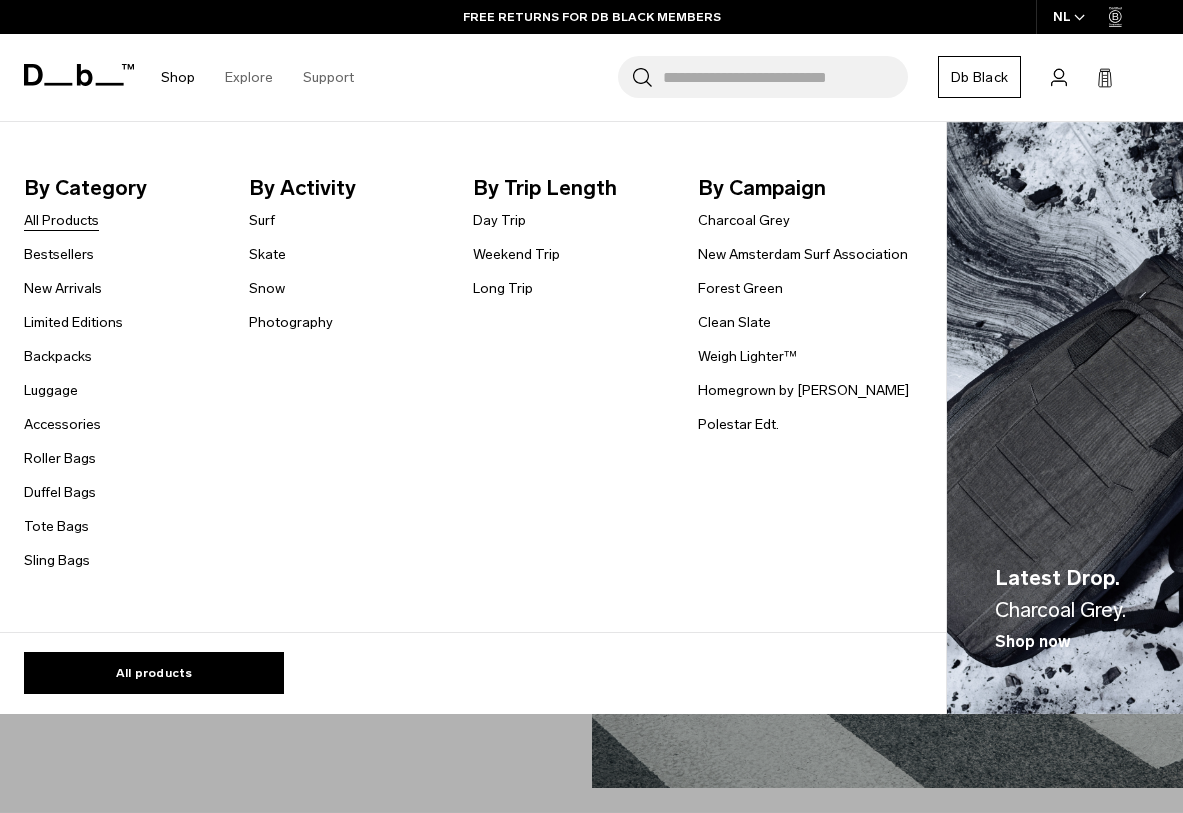 click on "All Products" at bounding box center [61, 220] 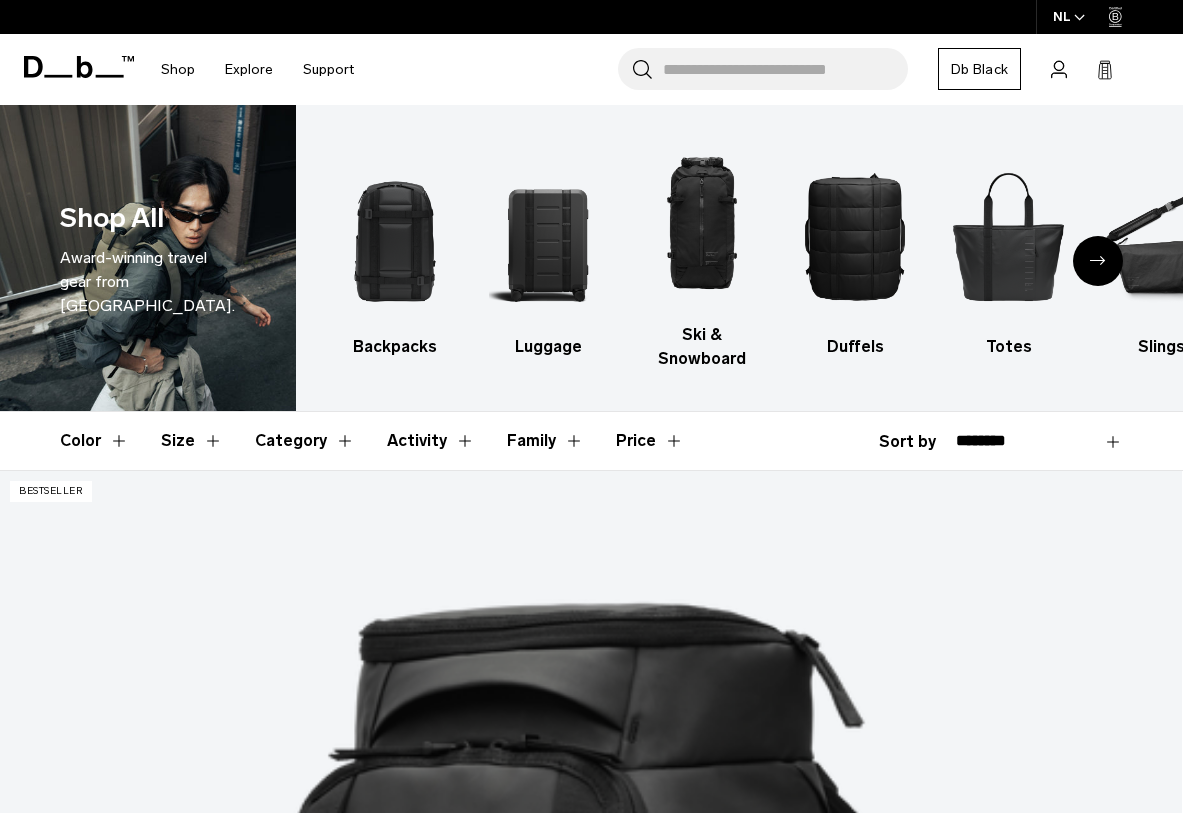 scroll, scrollTop: 0, scrollLeft: 0, axis: both 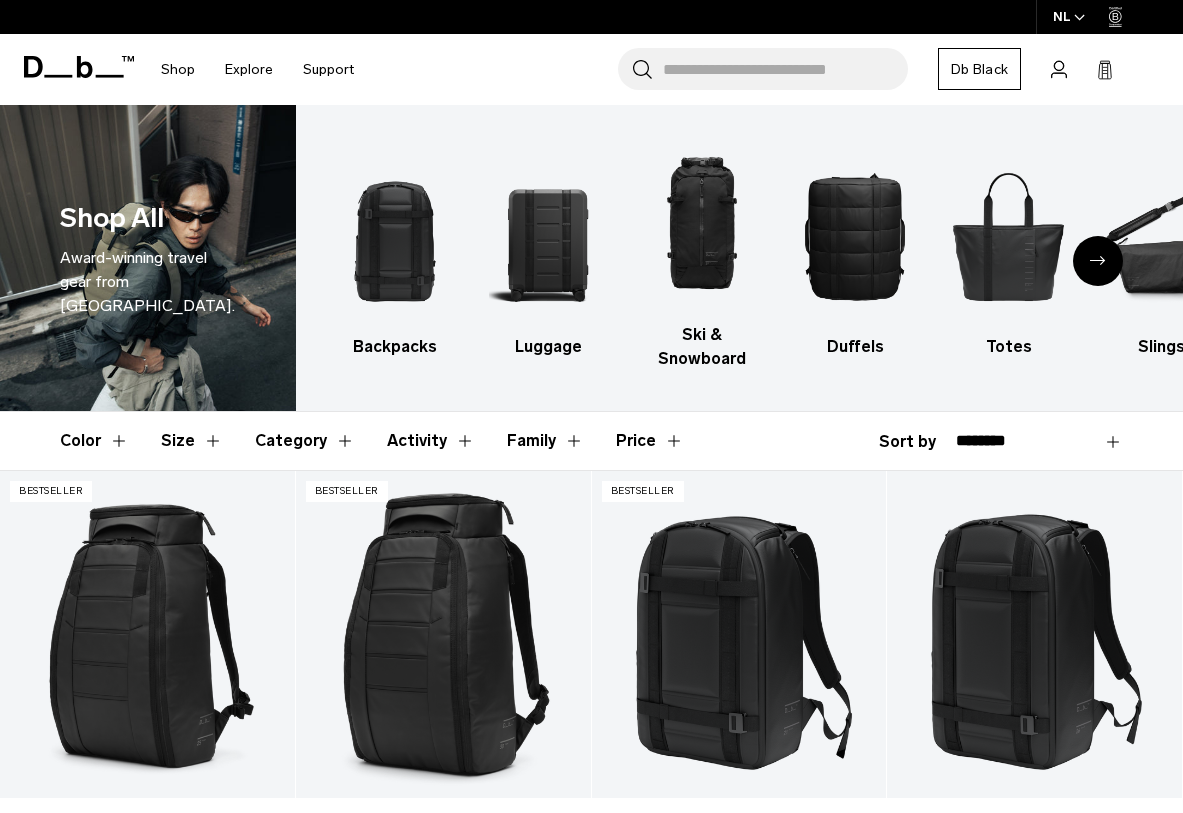 click on "Category" at bounding box center (305, 441) 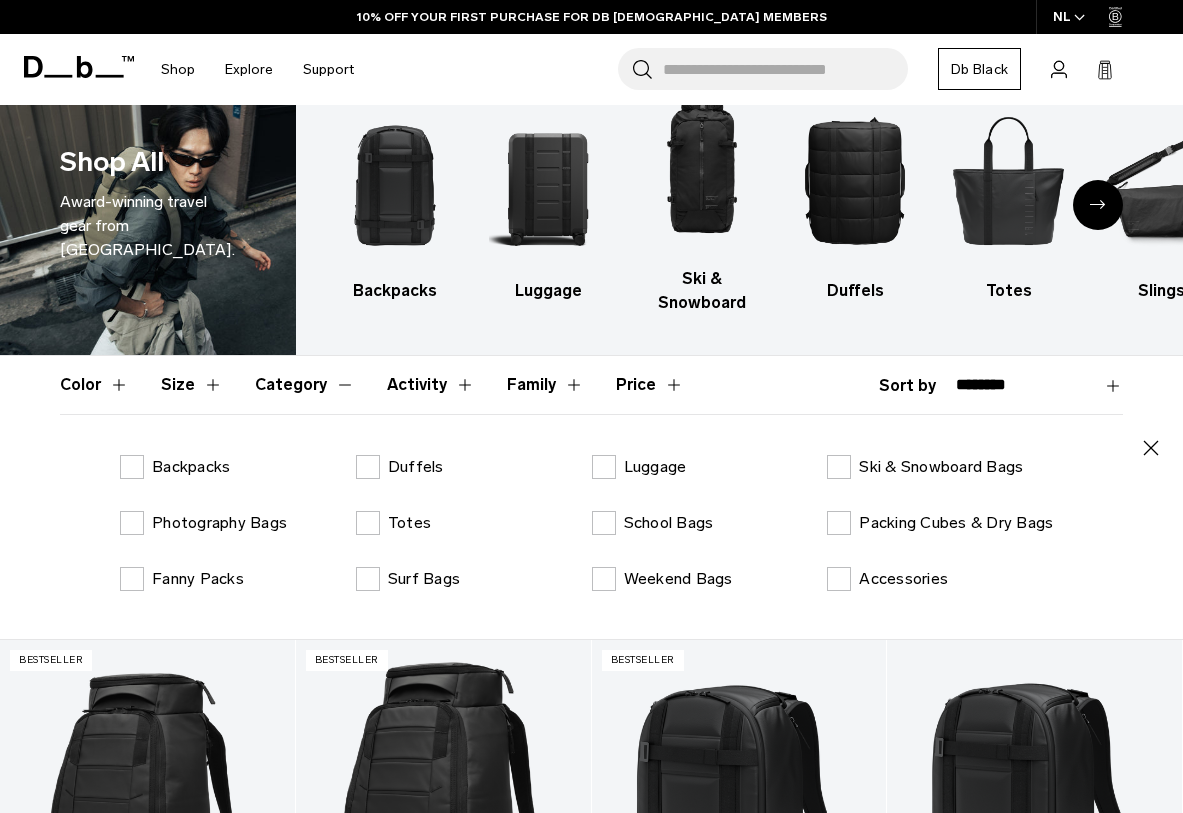 scroll, scrollTop: 64, scrollLeft: 0, axis: vertical 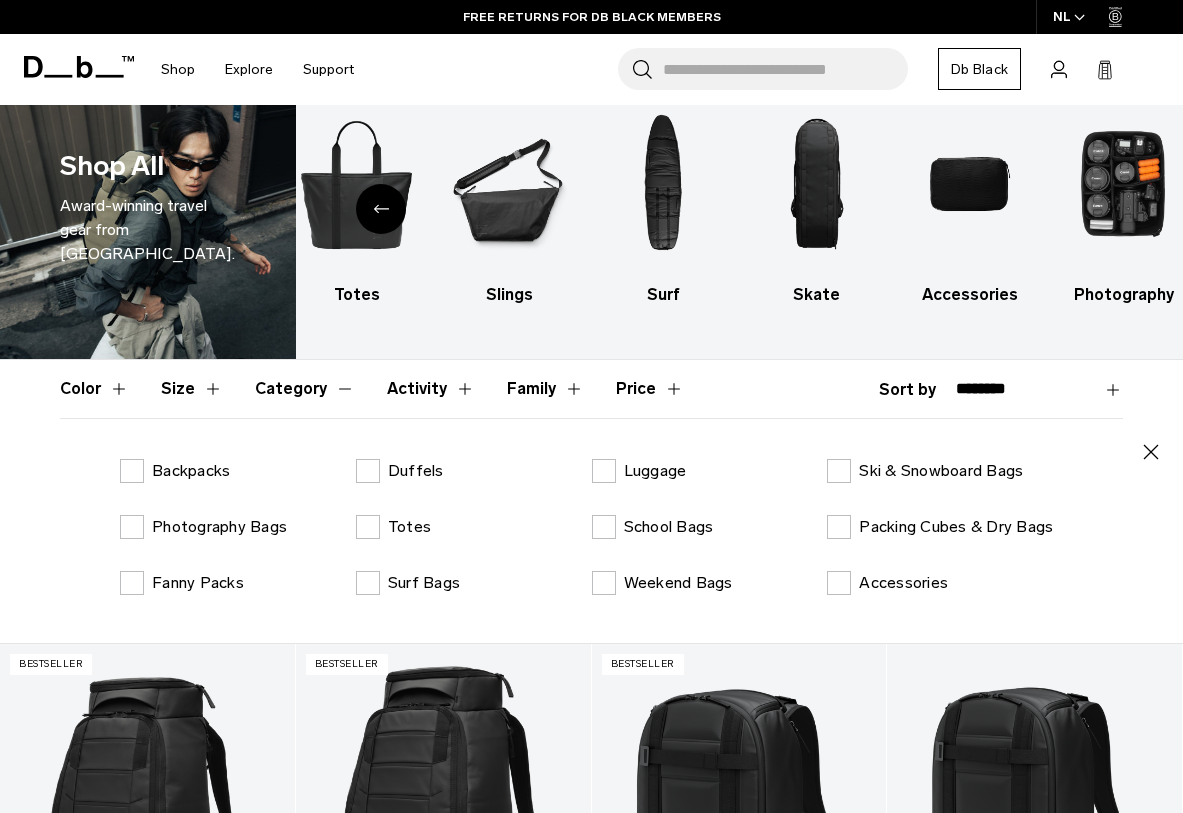 click on "Activity" at bounding box center (431, 389) 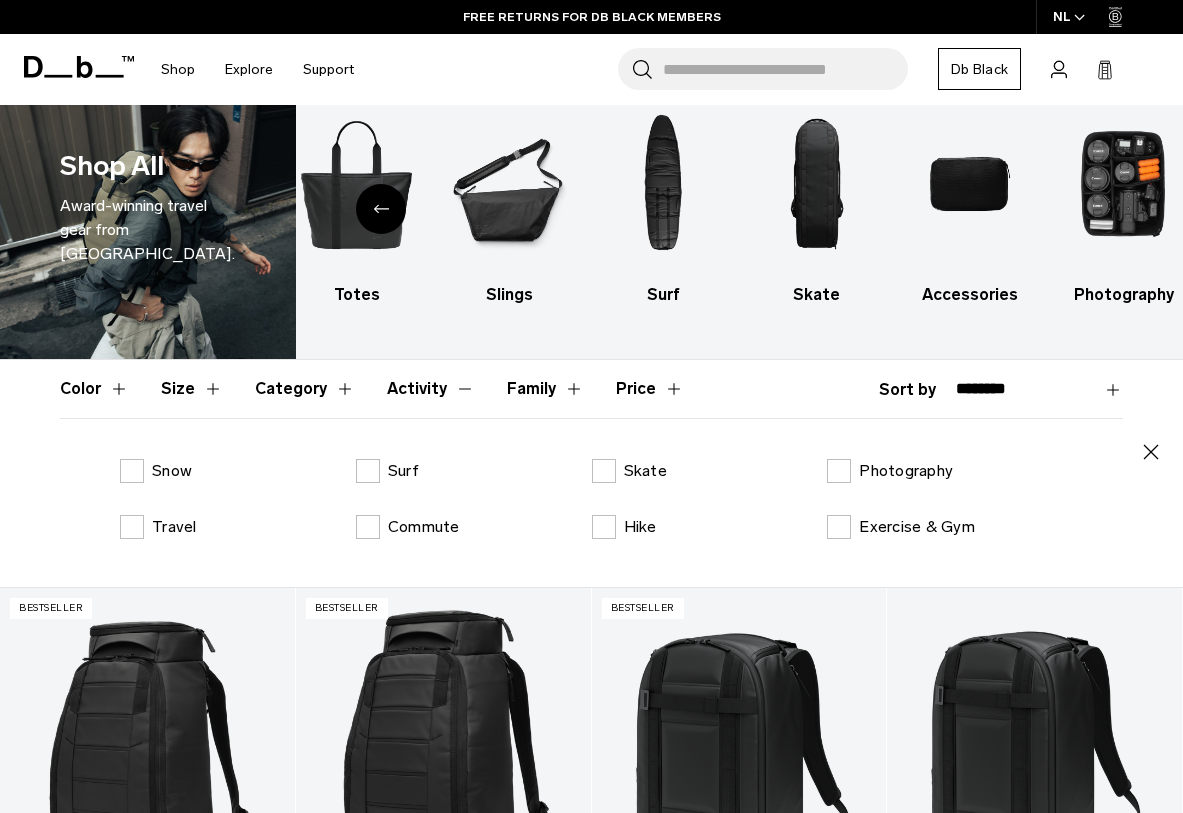 click on "Category" at bounding box center (305, 389) 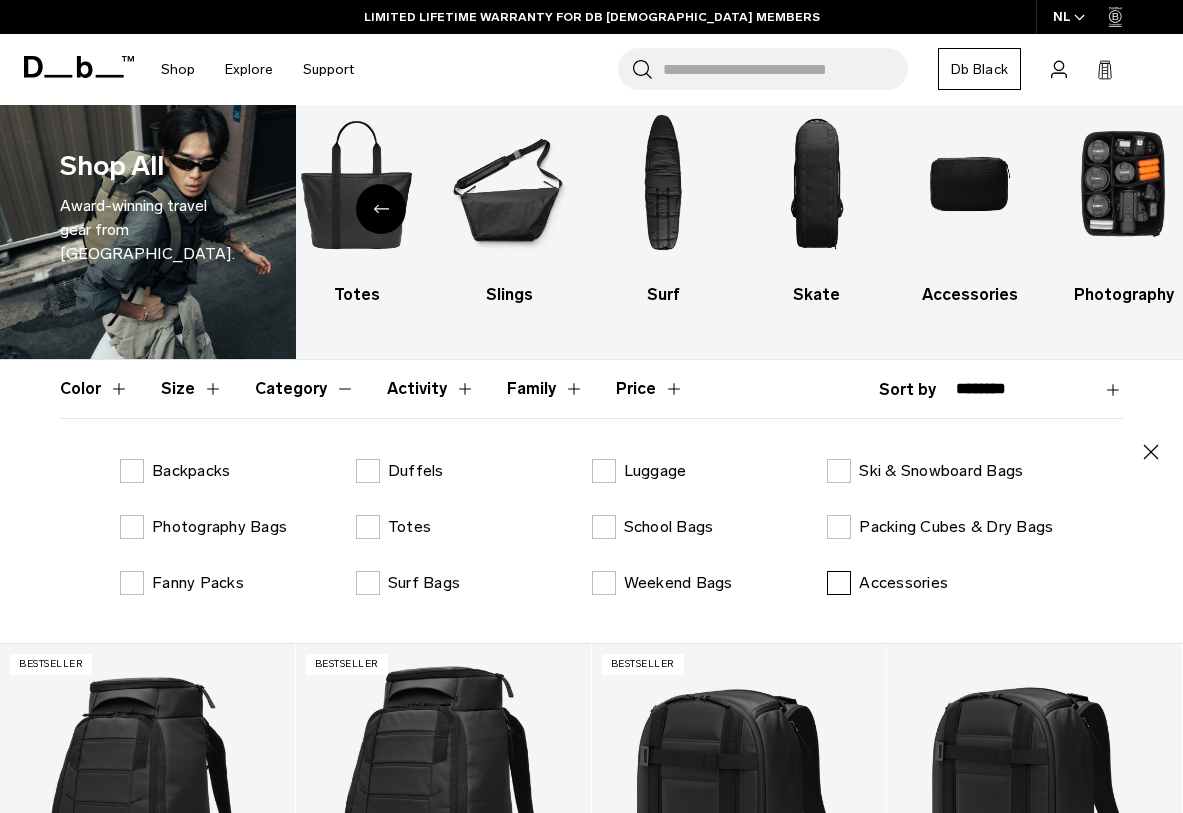 click on "Accessories" at bounding box center [887, 583] 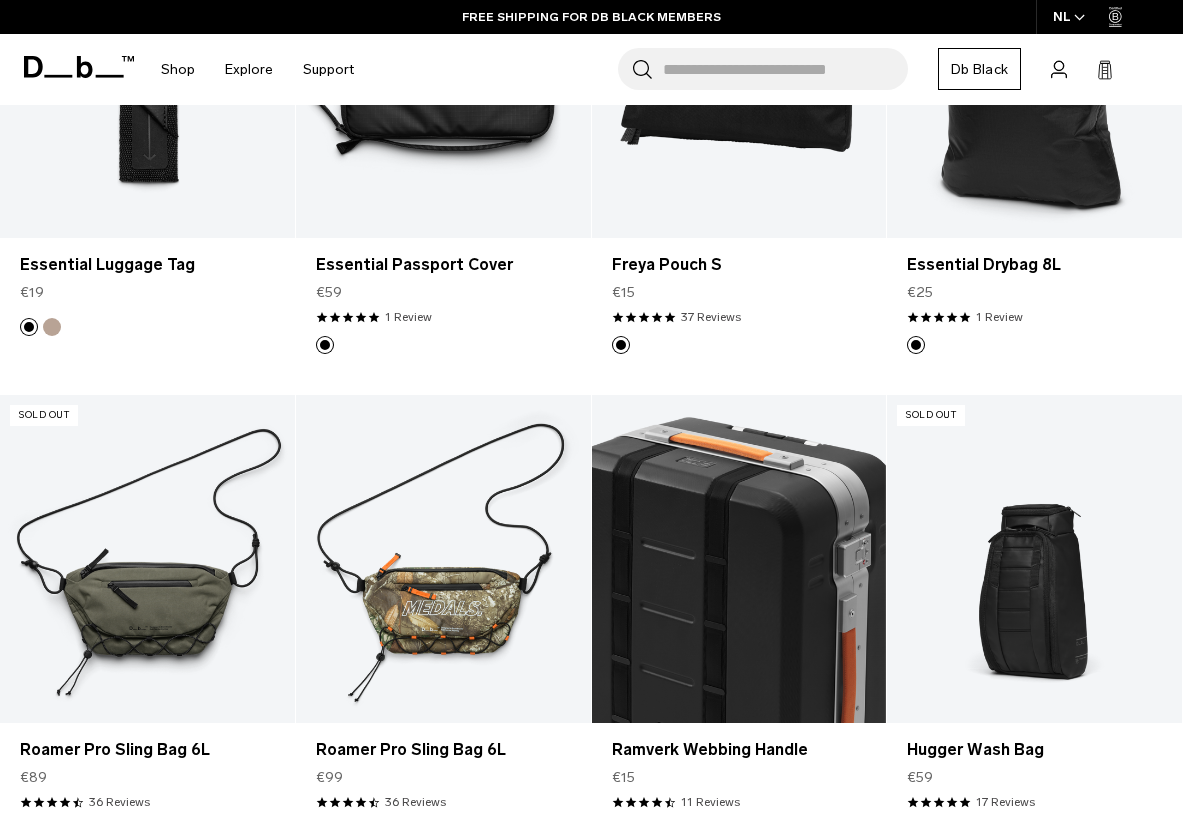 scroll, scrollTop: 1760, scrollLeft: 0, axis: vertical 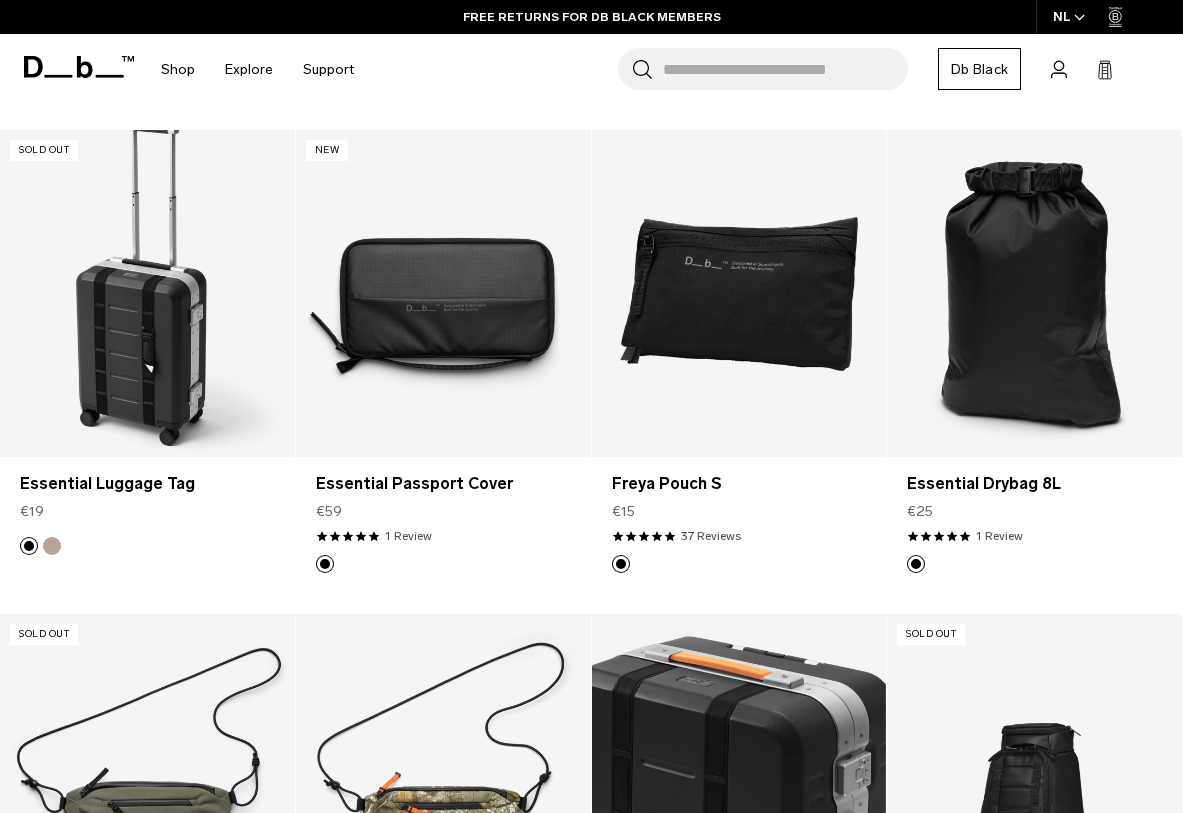 click at bounding box center [147, 294] 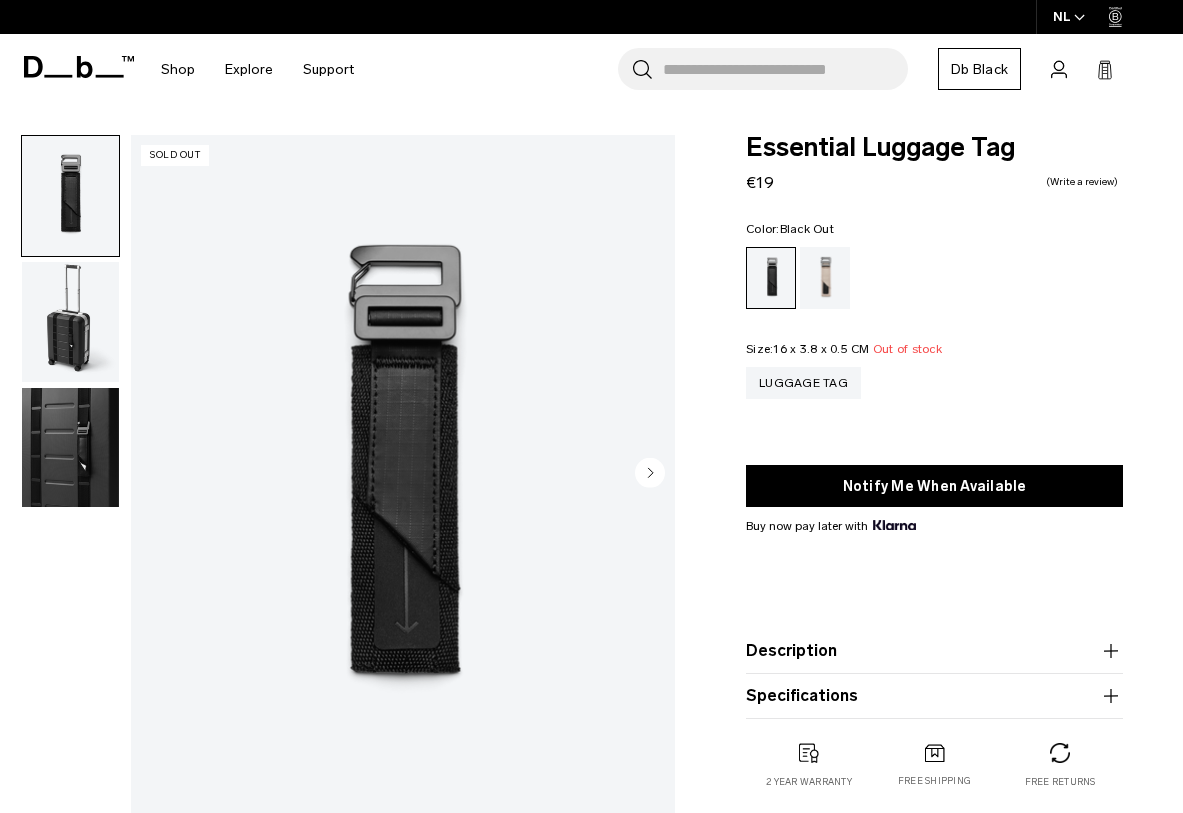 scroll, scrollTop: 0, scrollLeft: 0, axis: both 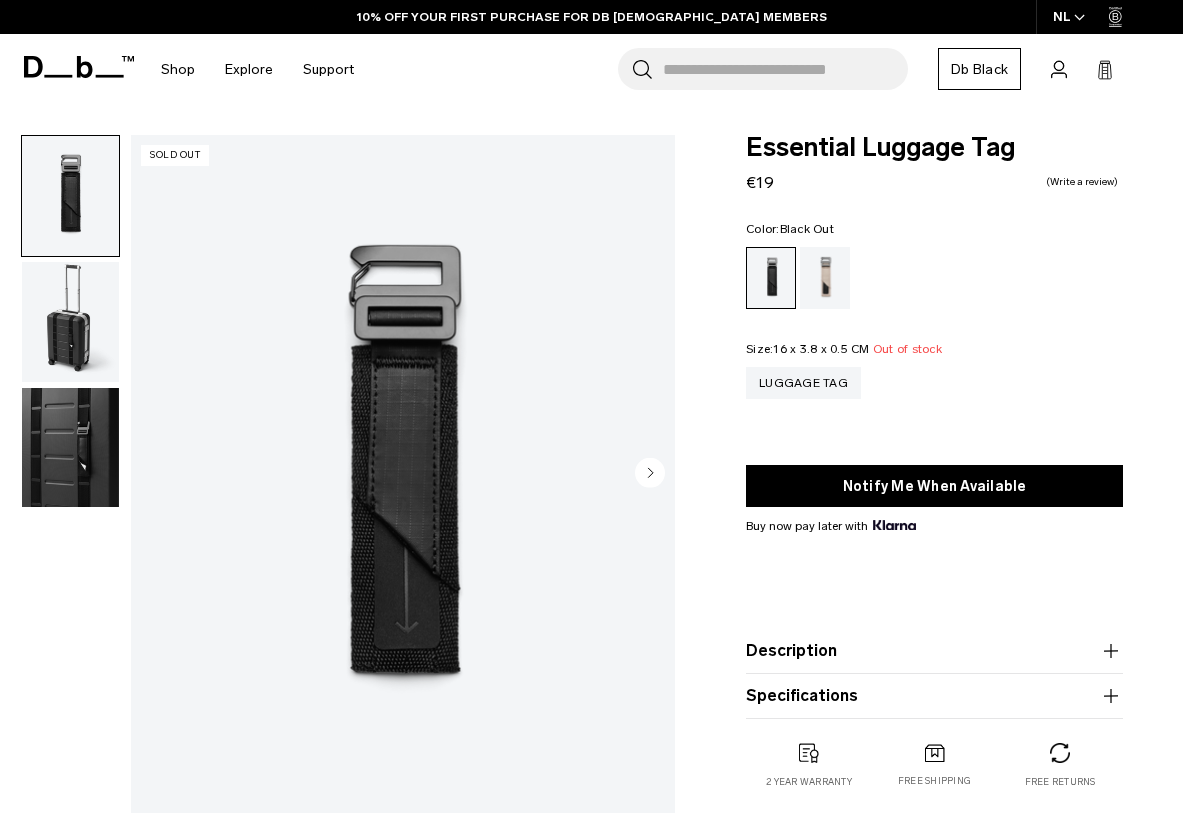 click at bounding box center [70, 322] 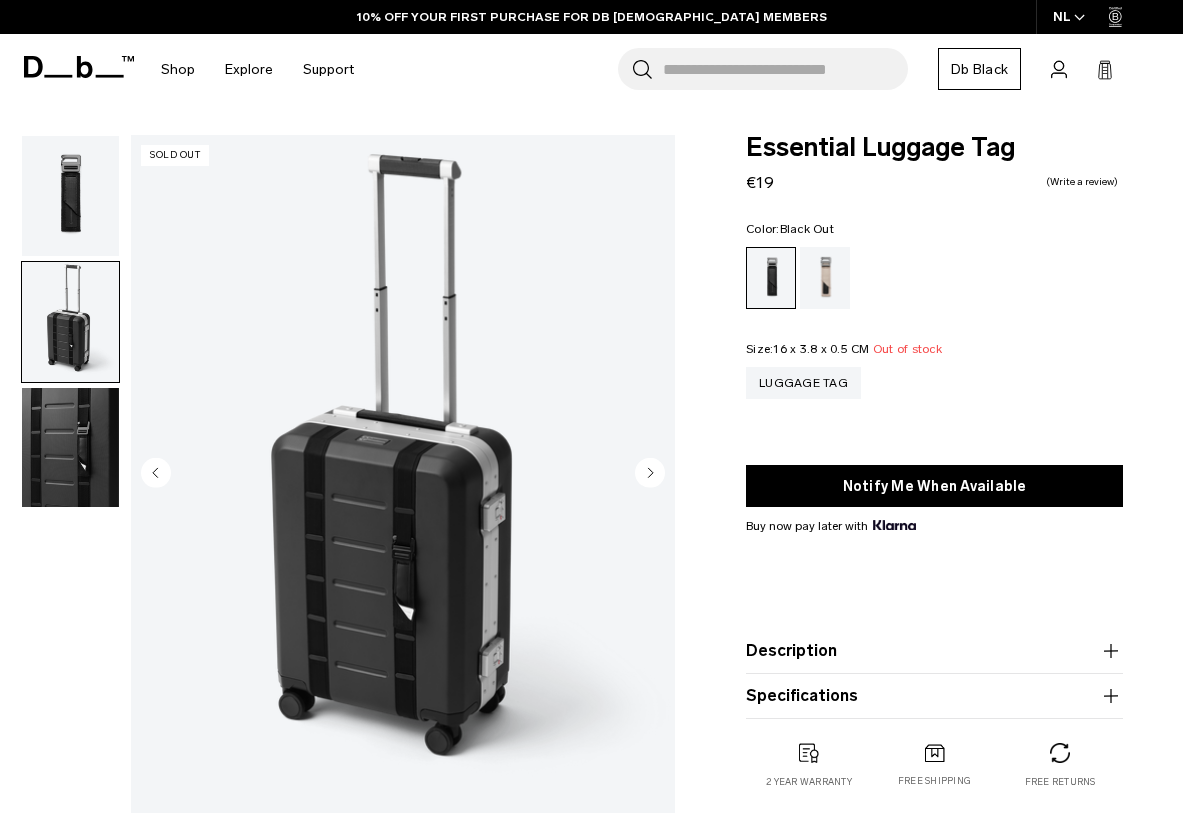 scroll, scrollTop: 0, scrollLeft: 0, axis: both 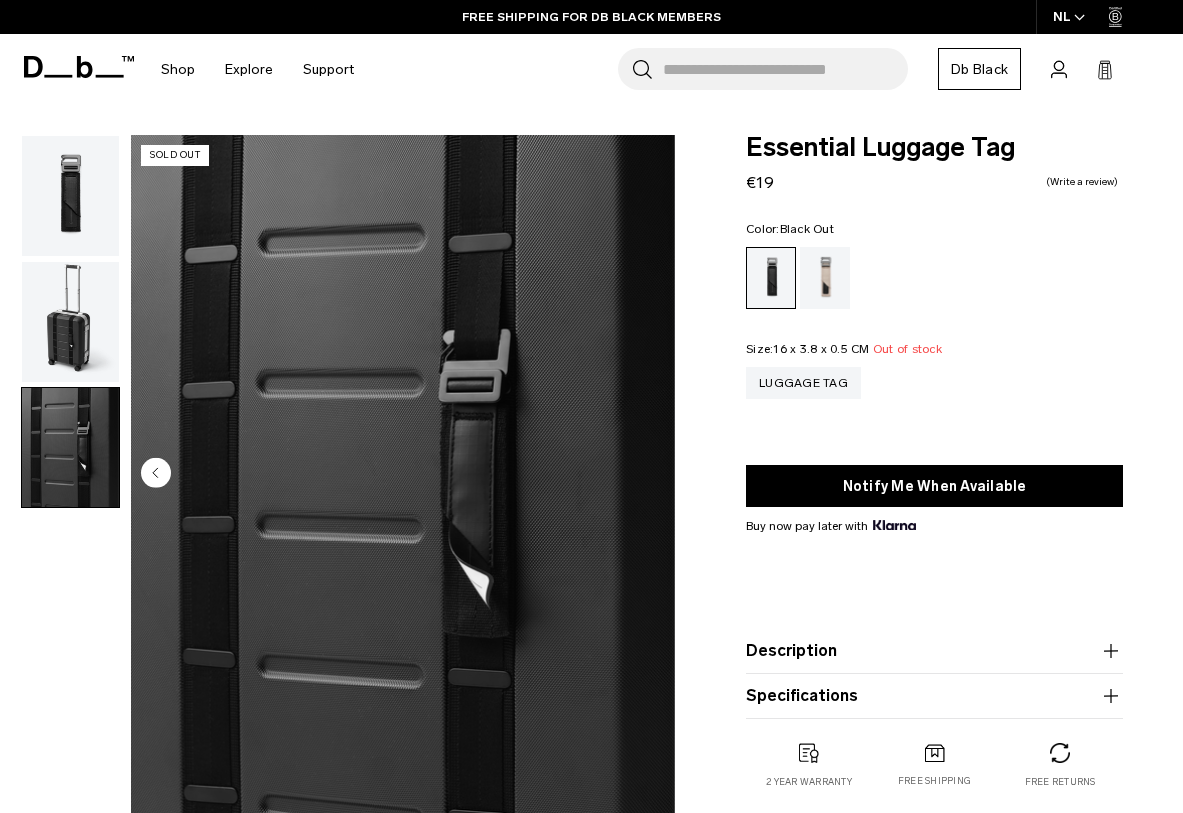 click at bounding box center (70, 322) 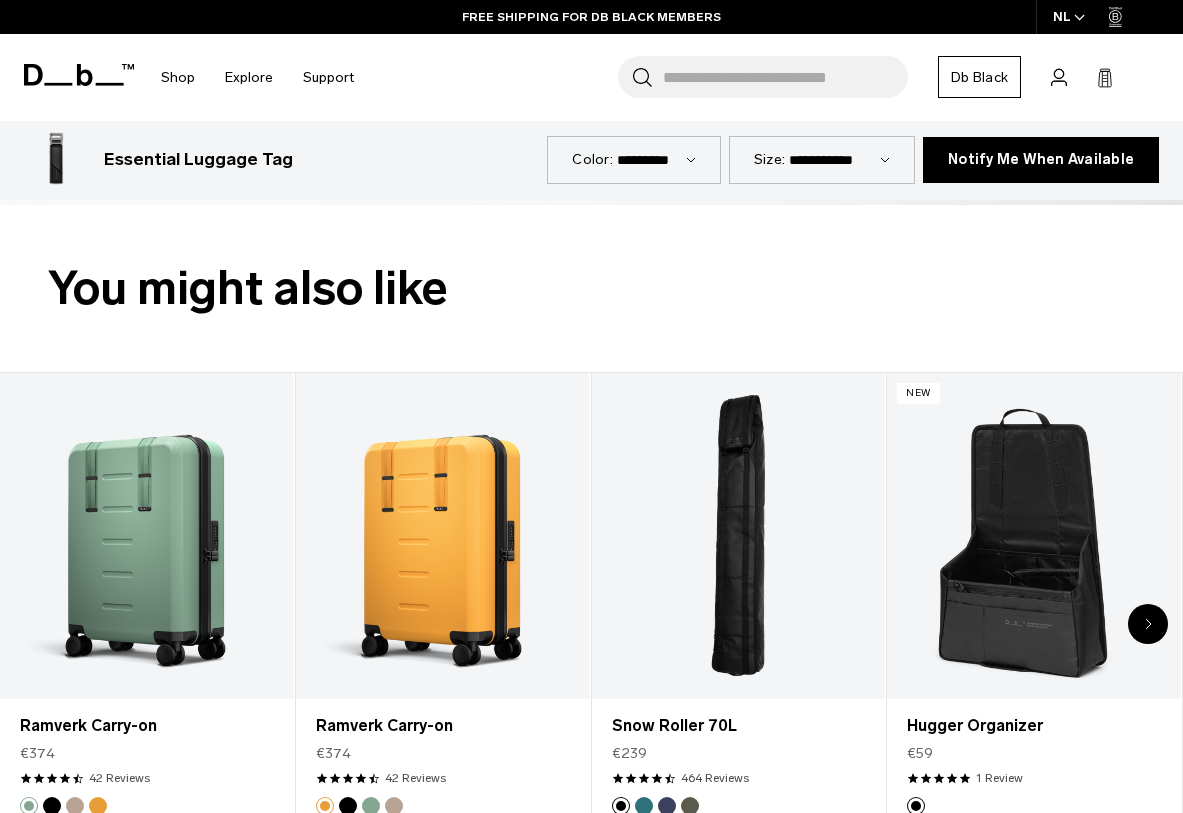 scroll, scrollTop: 1995, scrollLeft: 0, axis: vertical 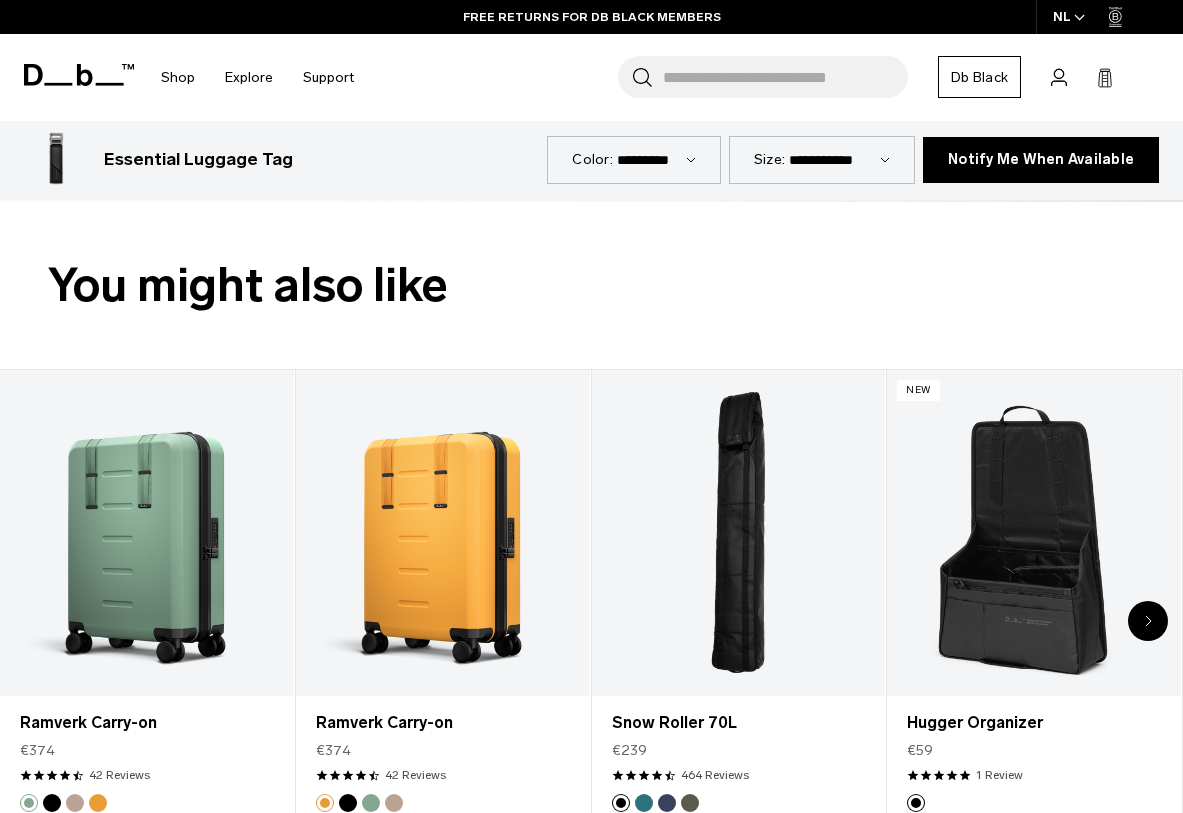 click at bounding box center [1148, 621] 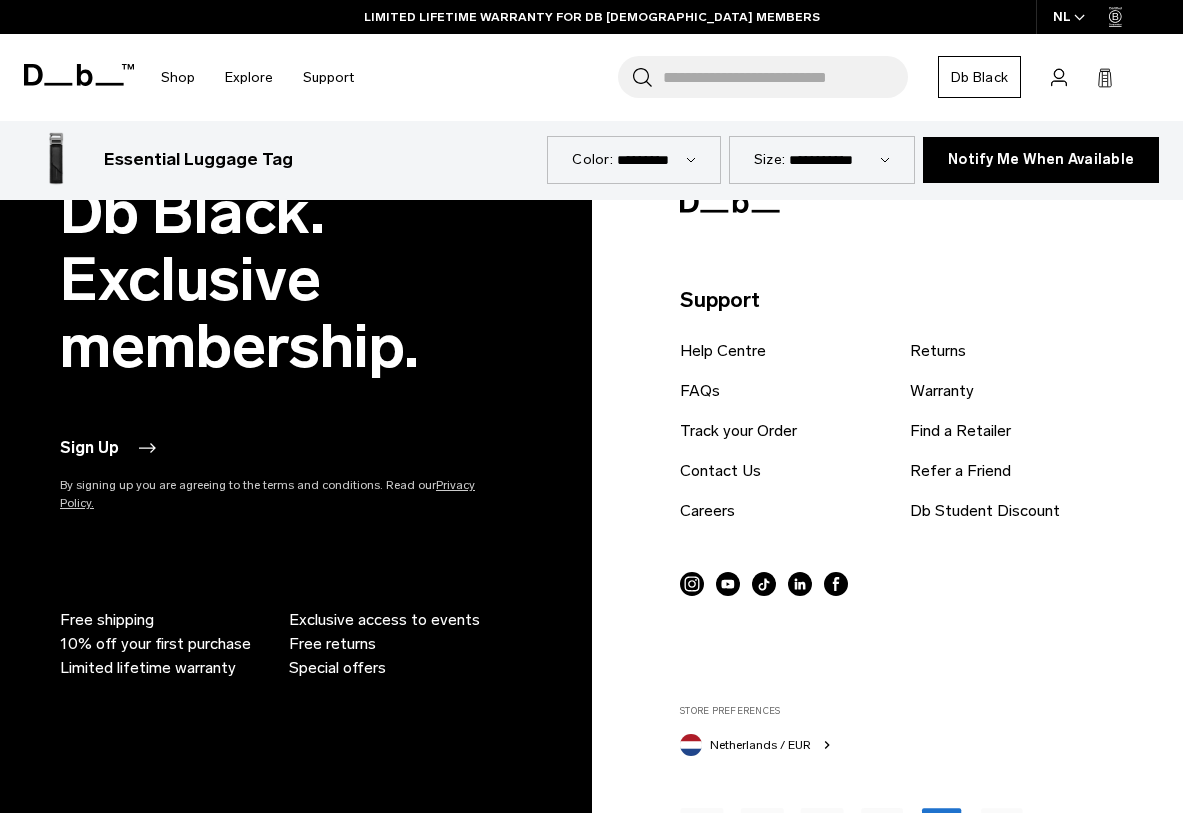 scroll, scrollTop: 4279, scrollLeft: 0, axis: vertical 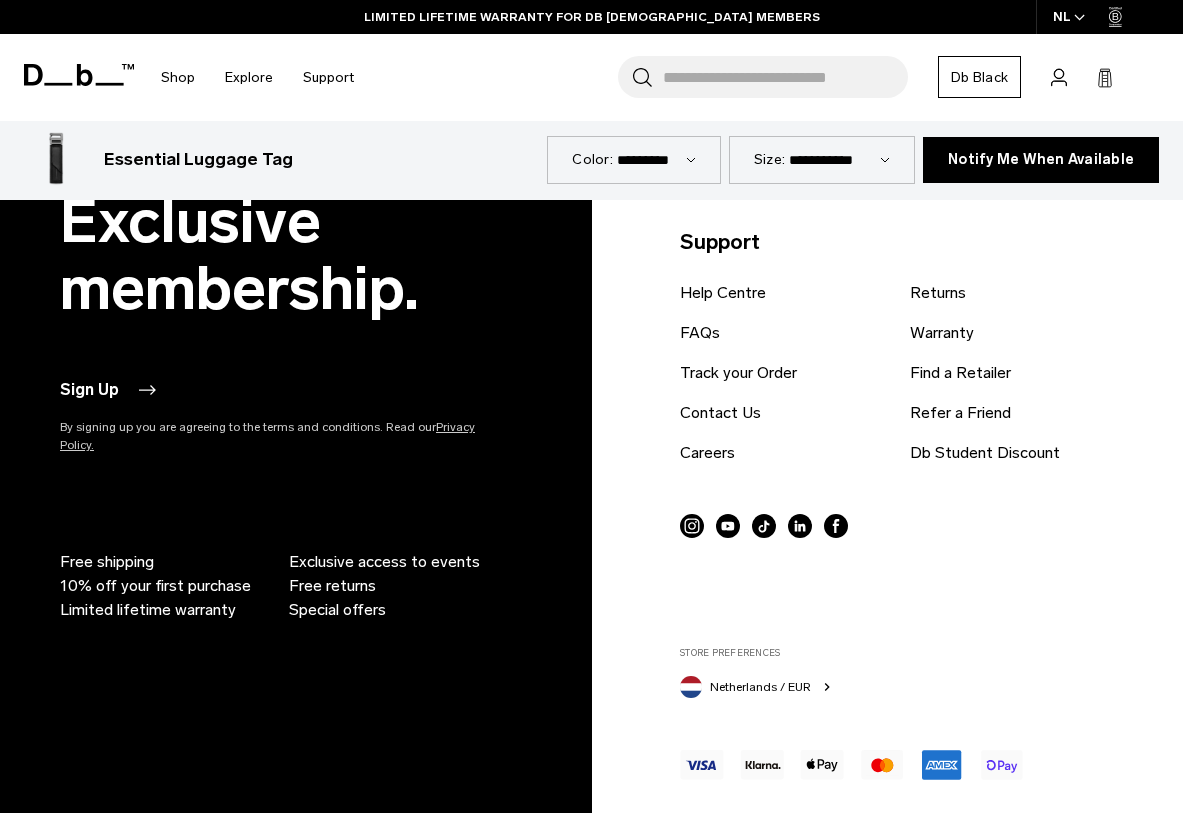 click 